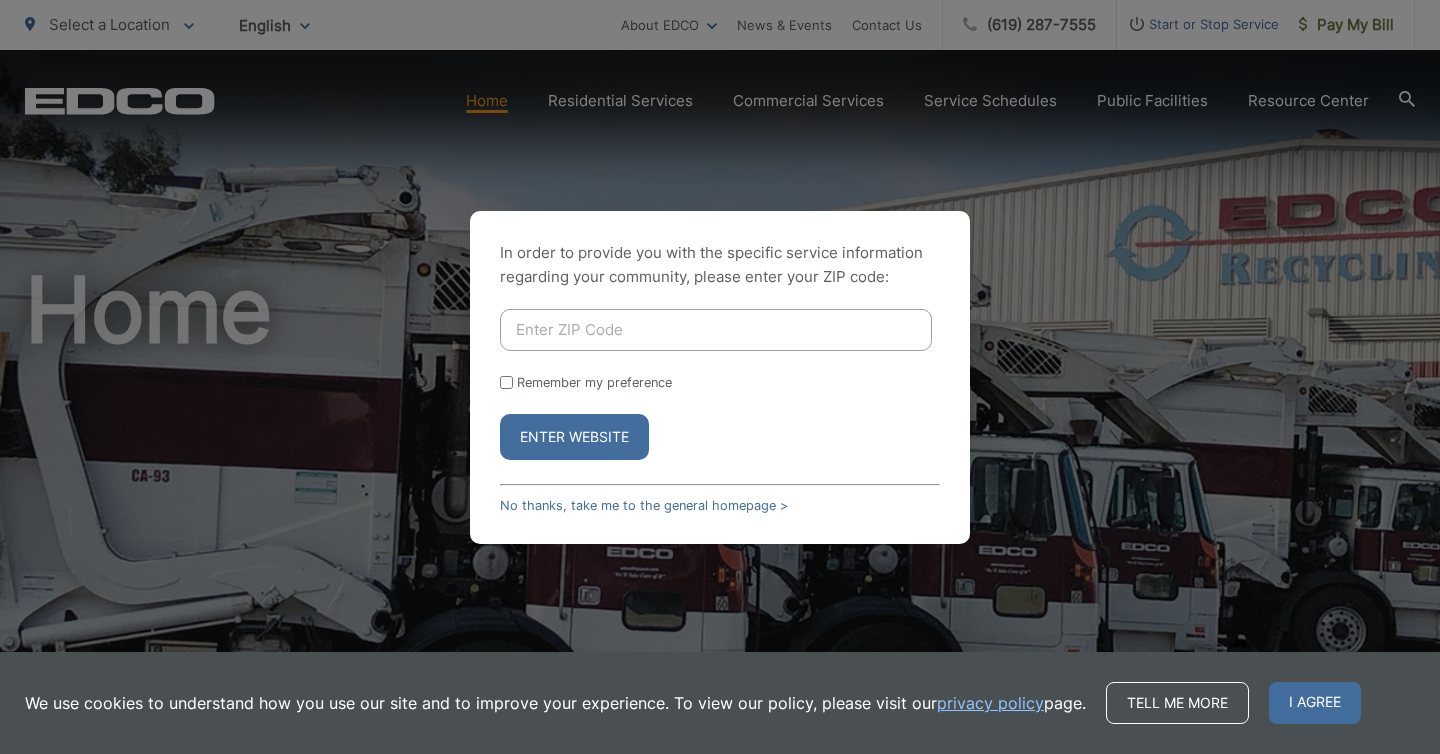 scroll, scrollTop: 0, scrollLeft: 0, axis: both 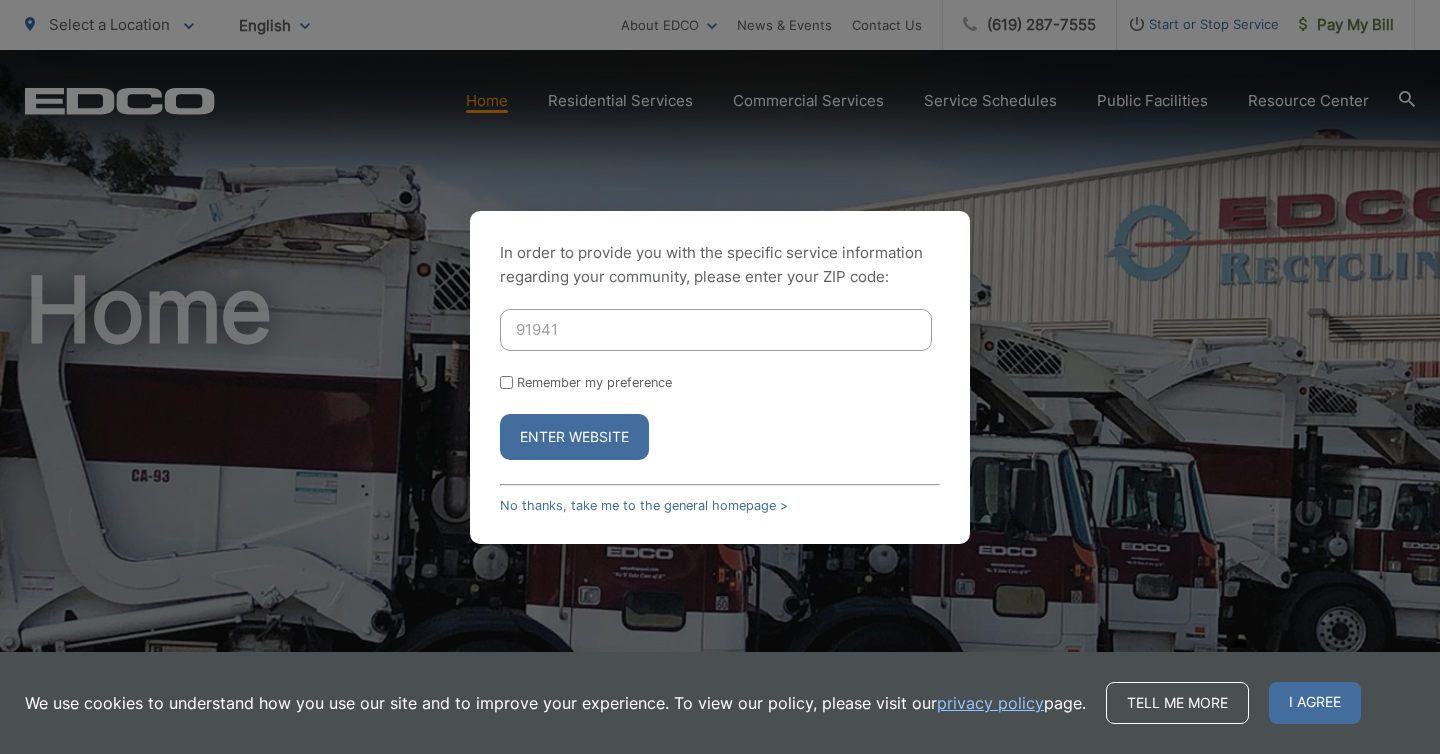 type on "91941" 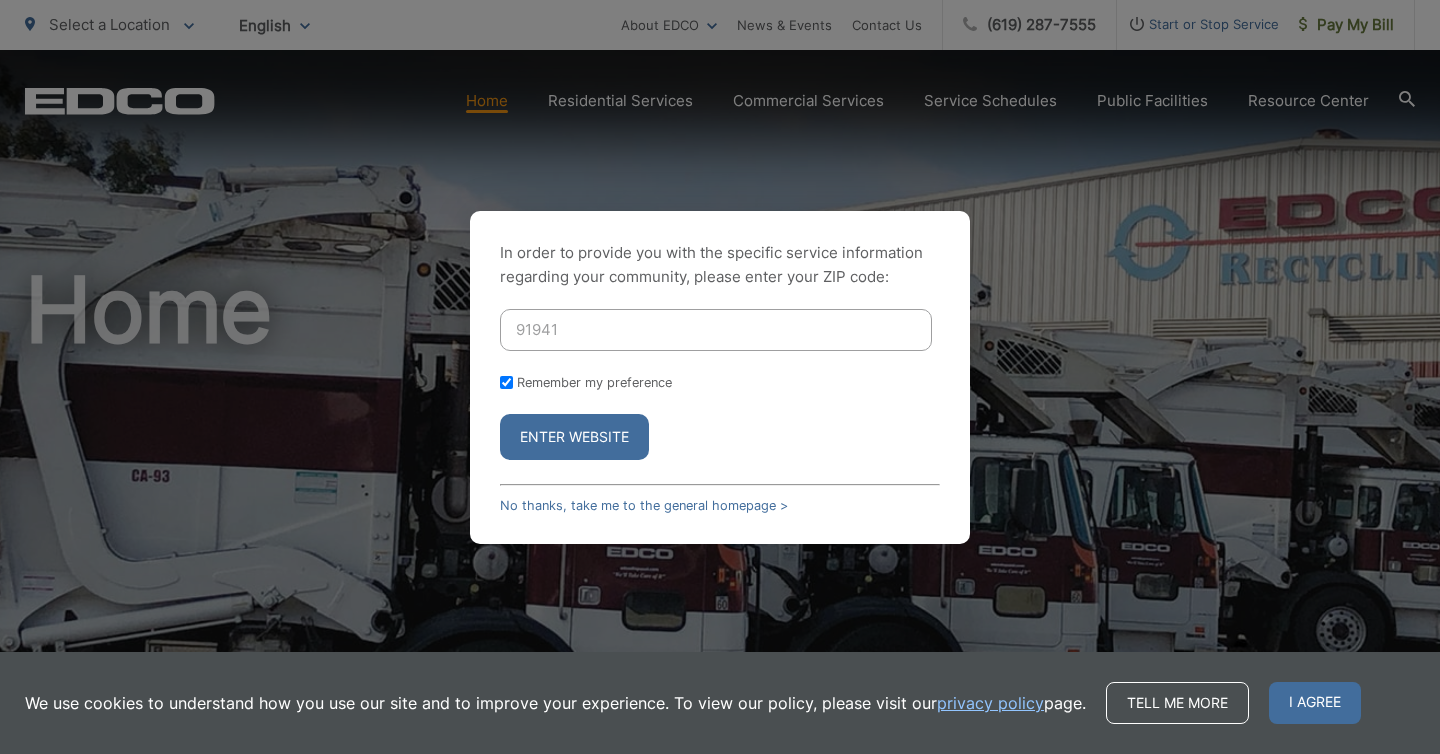 checkbox on "true" 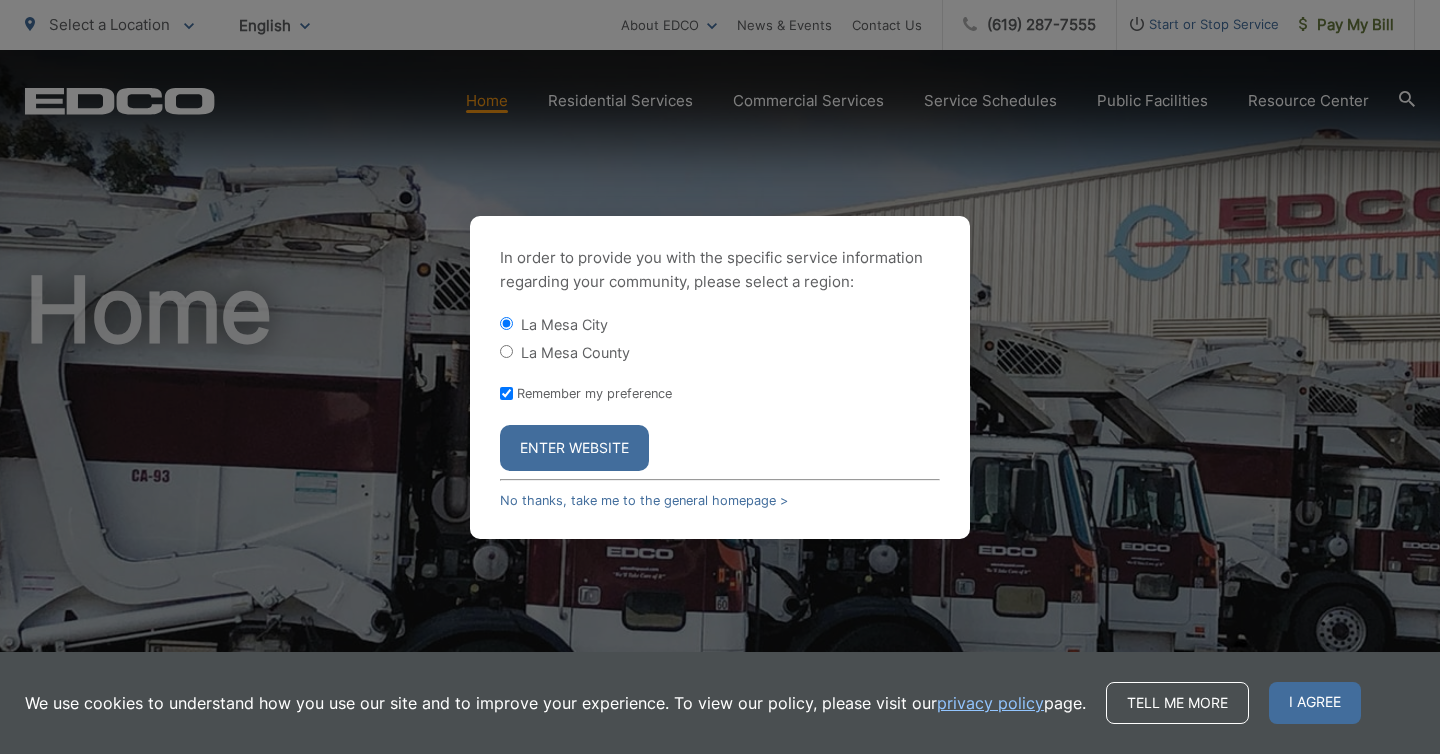 click on "Enter Website" at bounding box center (574, 448) 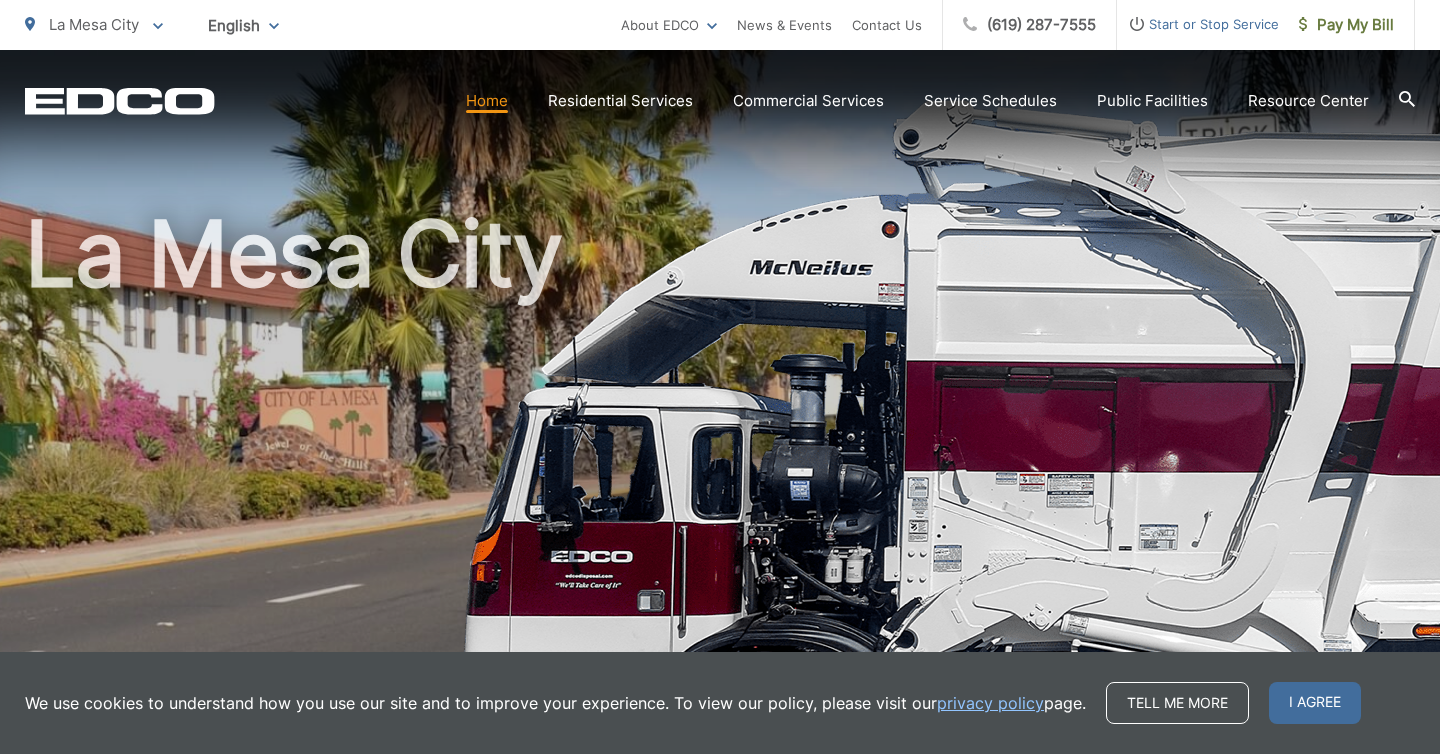 scroll, scrollTop: 76, scrollLeft: 0, axis: vertical 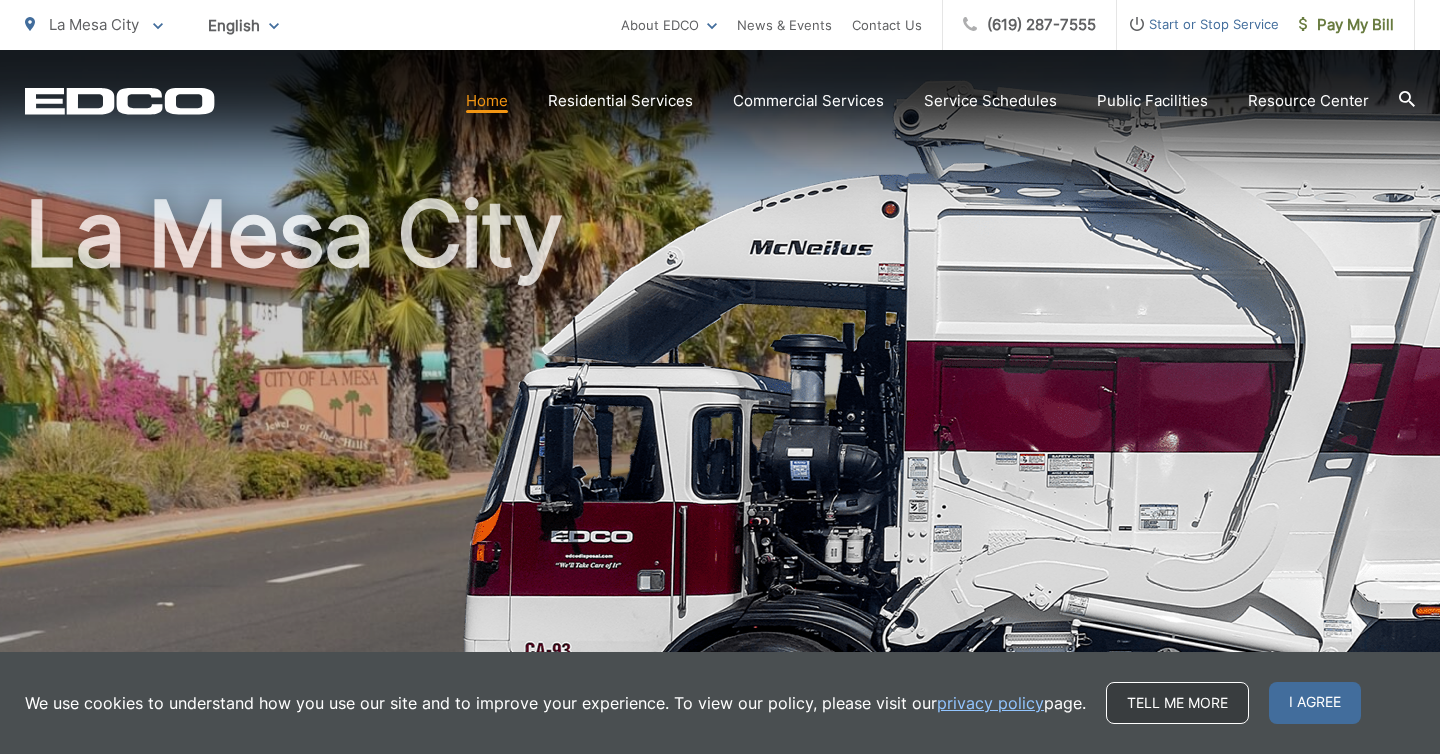 click on "Tell me more" at bounding box center (1177, 703) 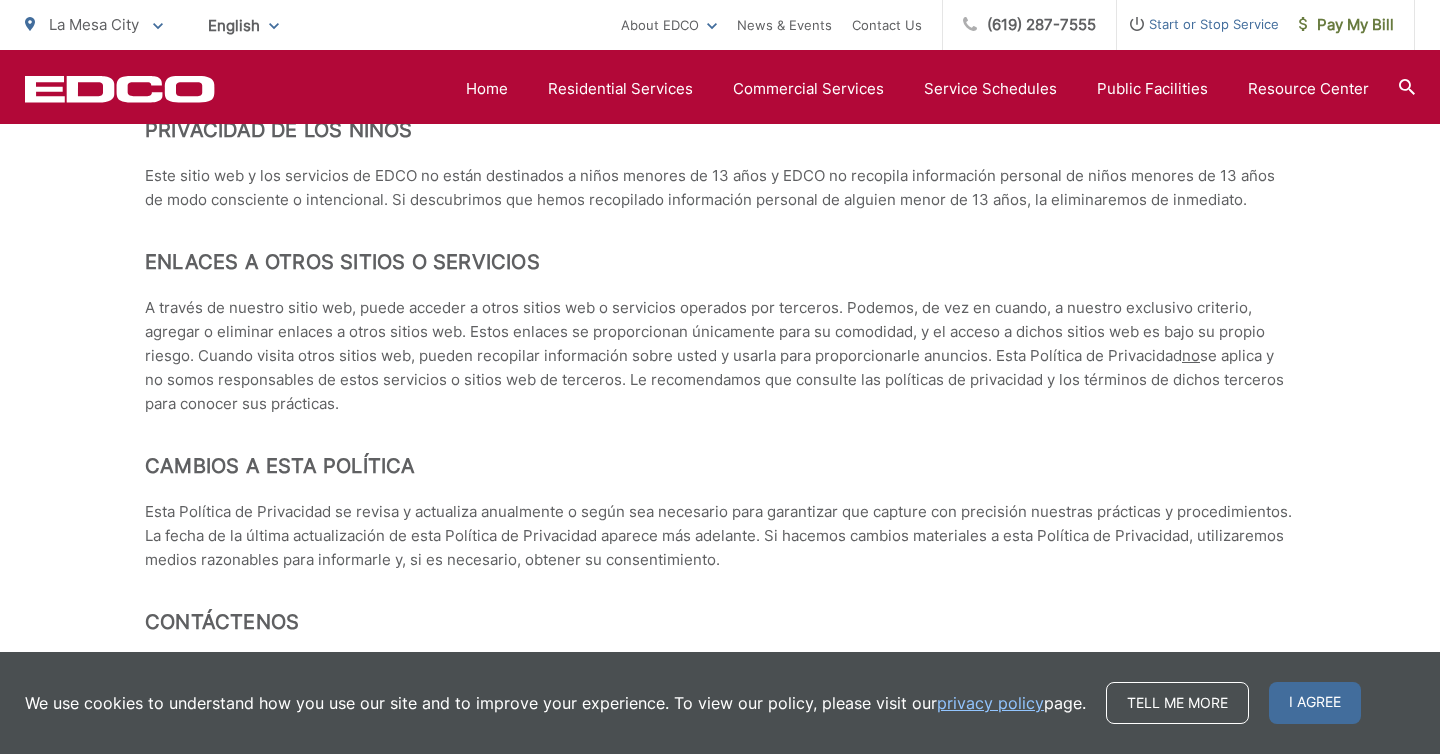 scroll, scrollTop: 8904, scrollLeft: 0, axis: vertical 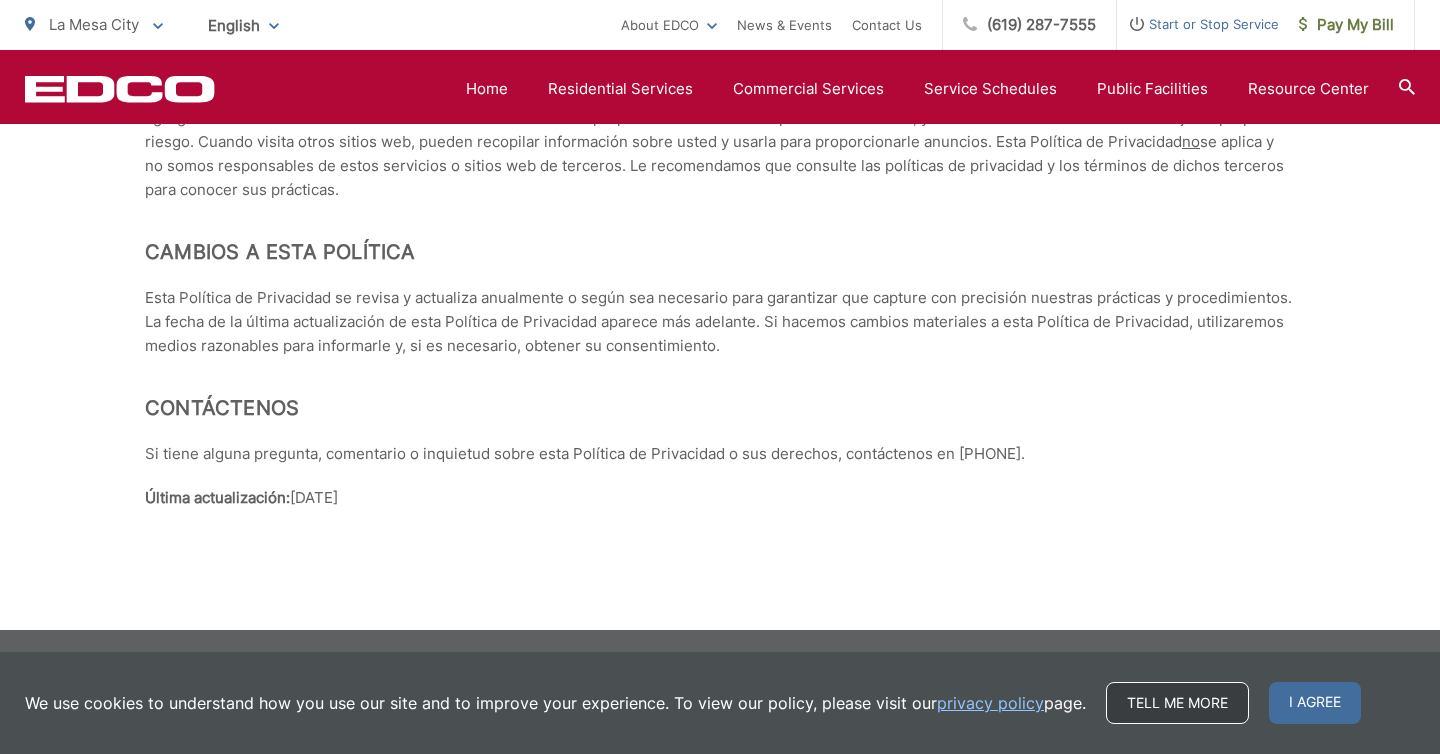 click on "Tell me more" at bounding box center [1177, 703] 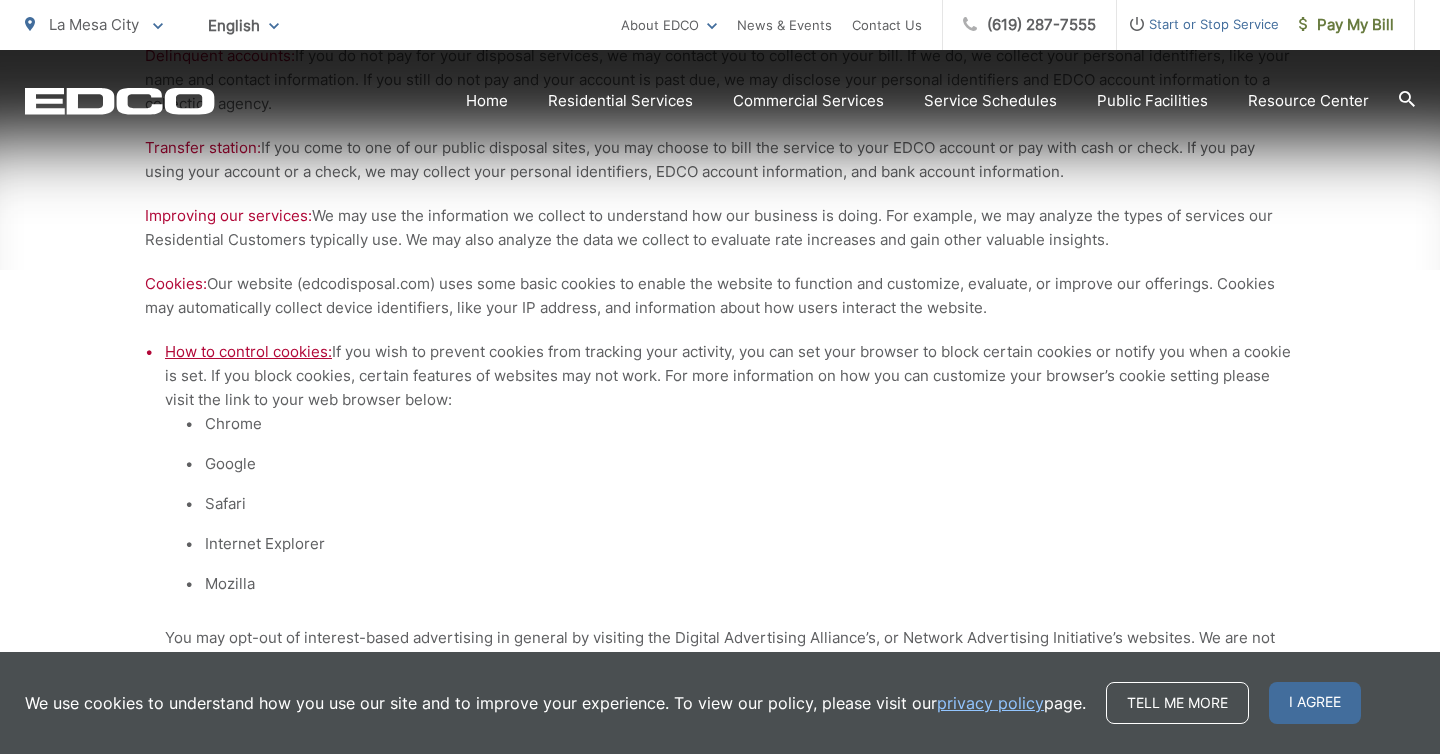 scroll, scrollTop: 1806, scrollLeft: 0, axis: vertical 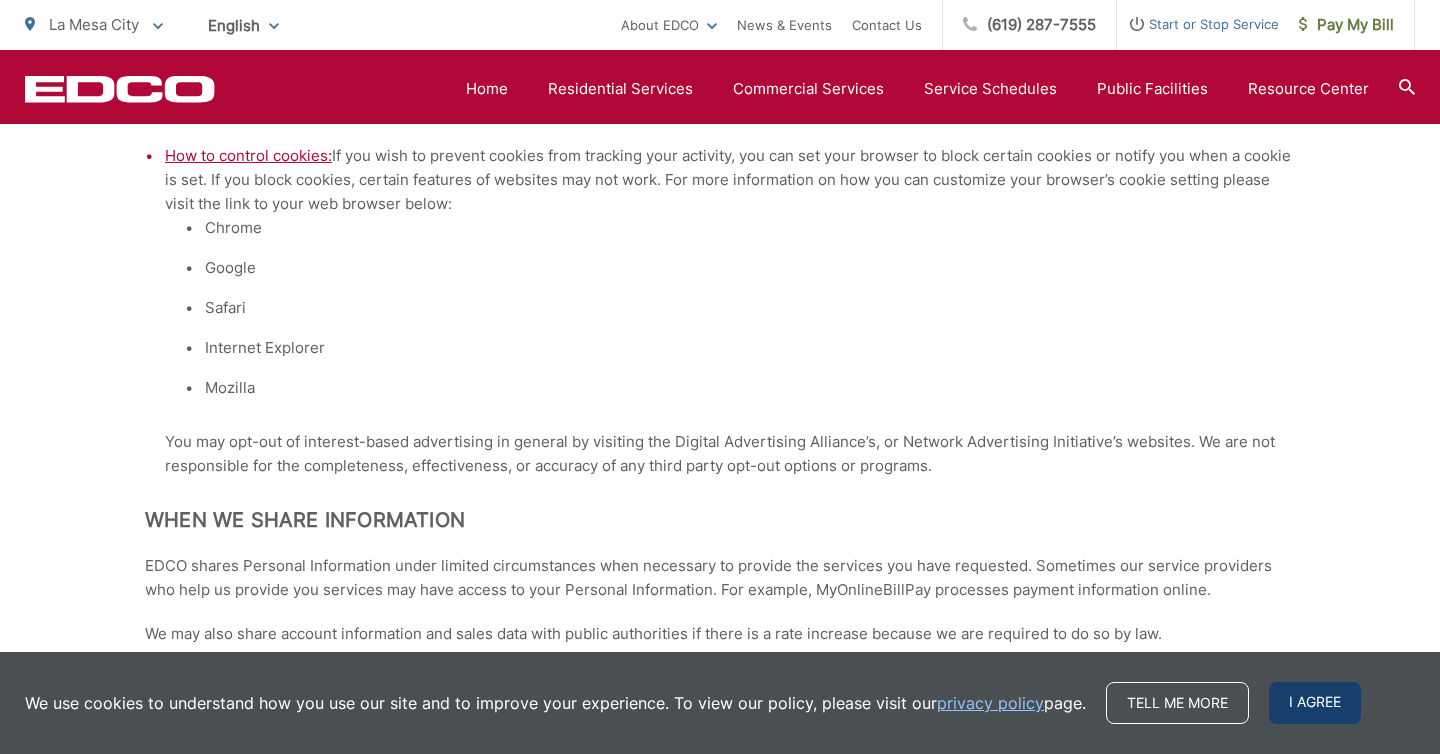 click on "I agree" at bounding box center (1315, 703) 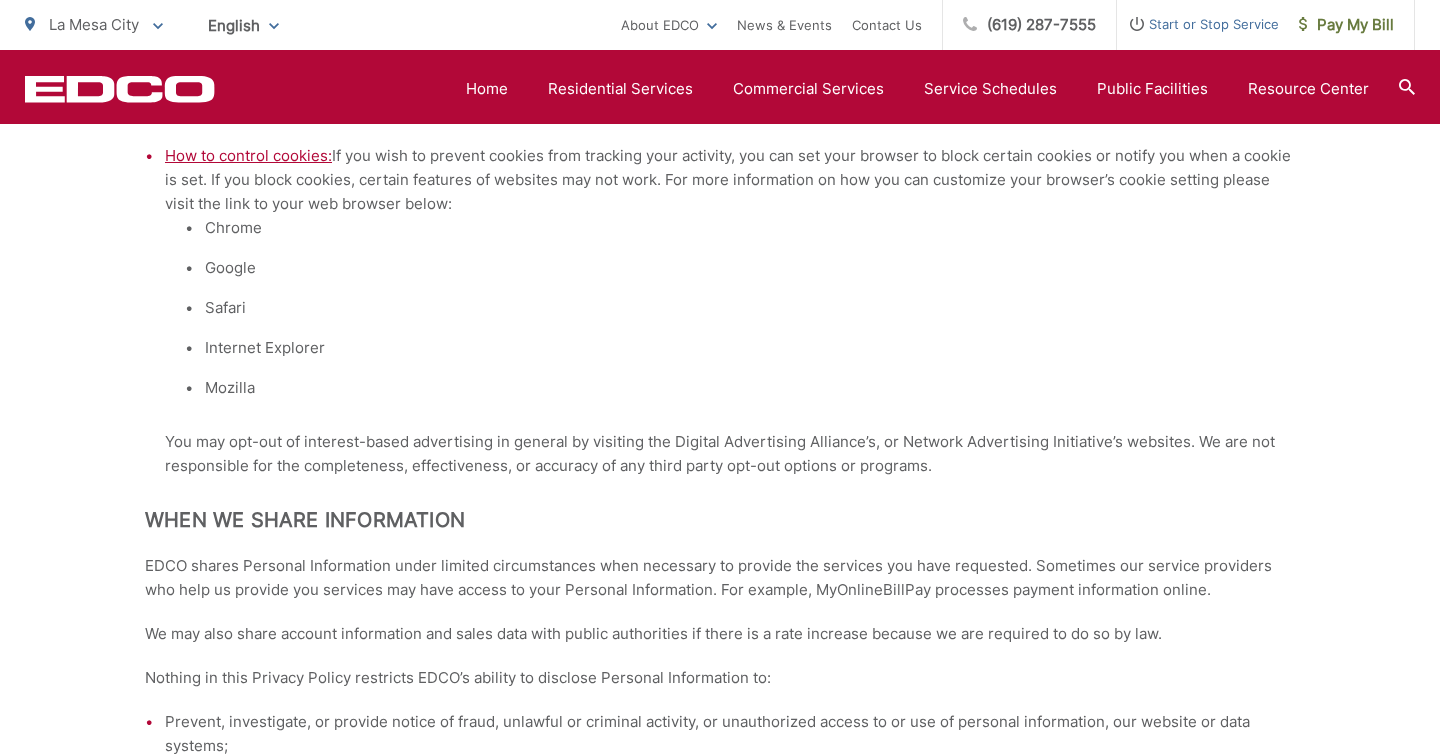 click 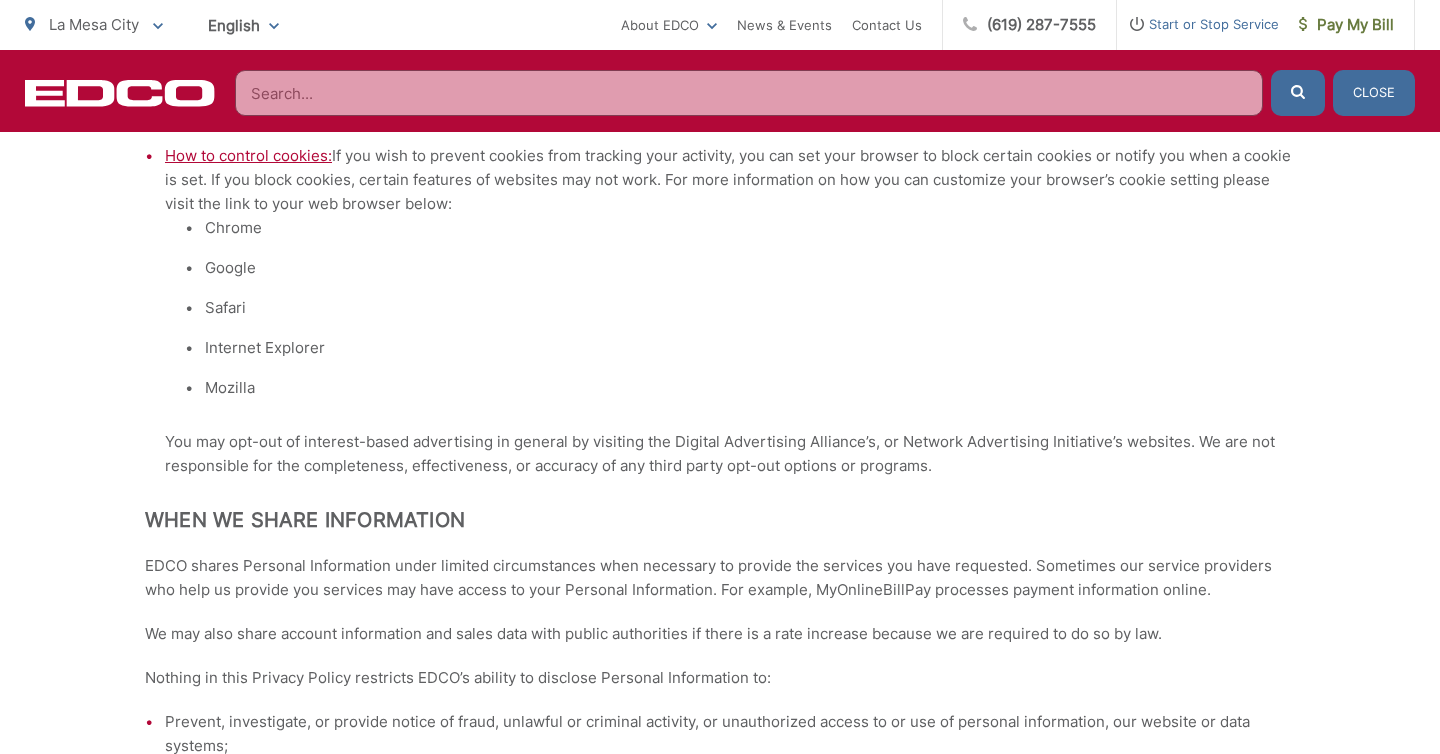 click at bounding box center [749, 93] 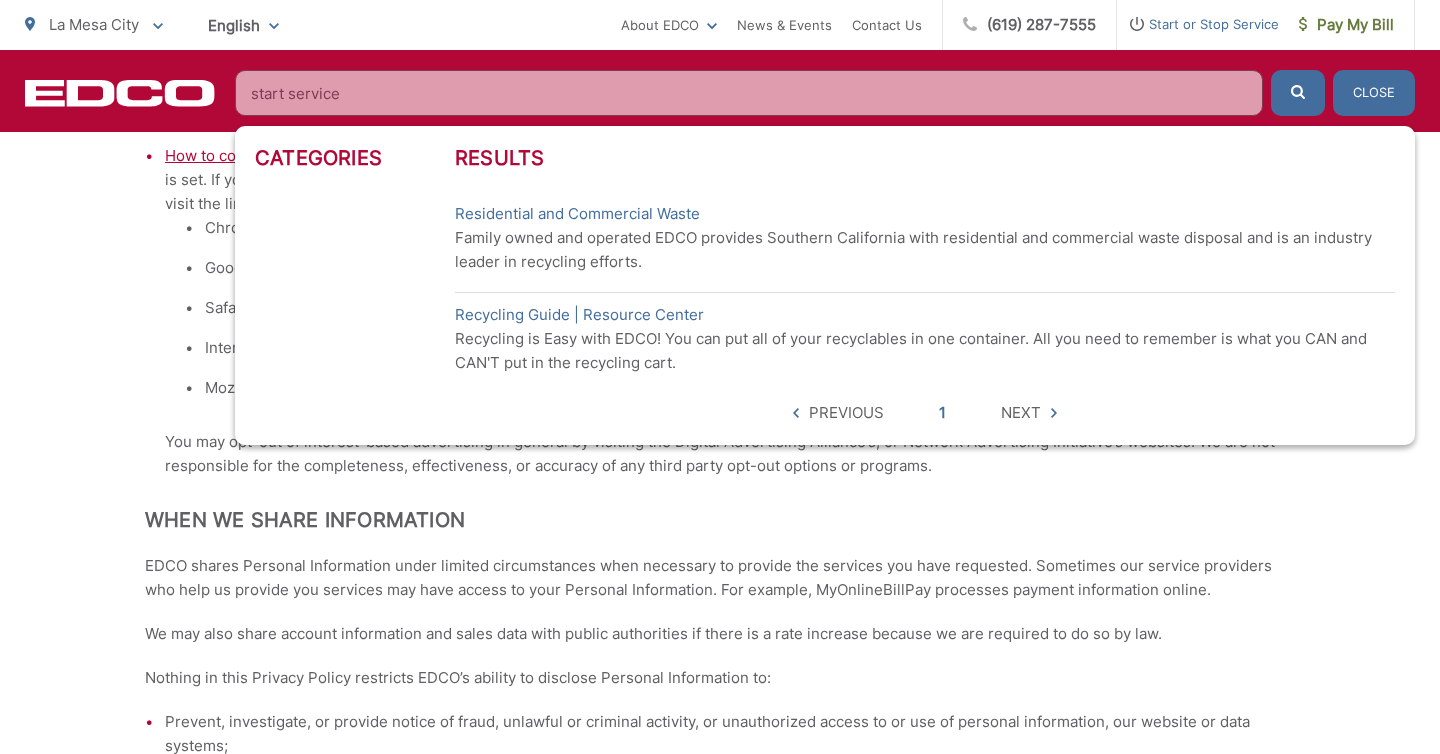 type on "start service" 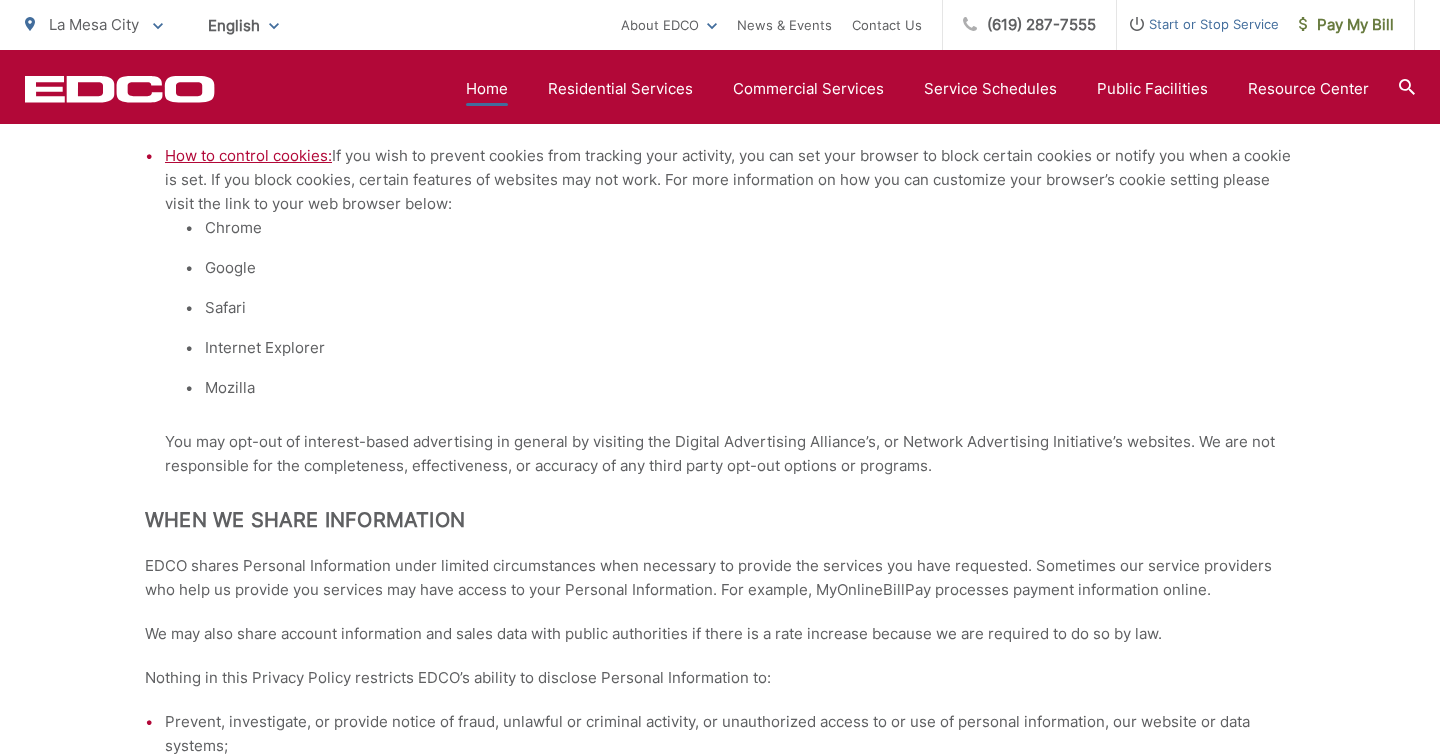 click on "Home" at bounding box center [487, 89] 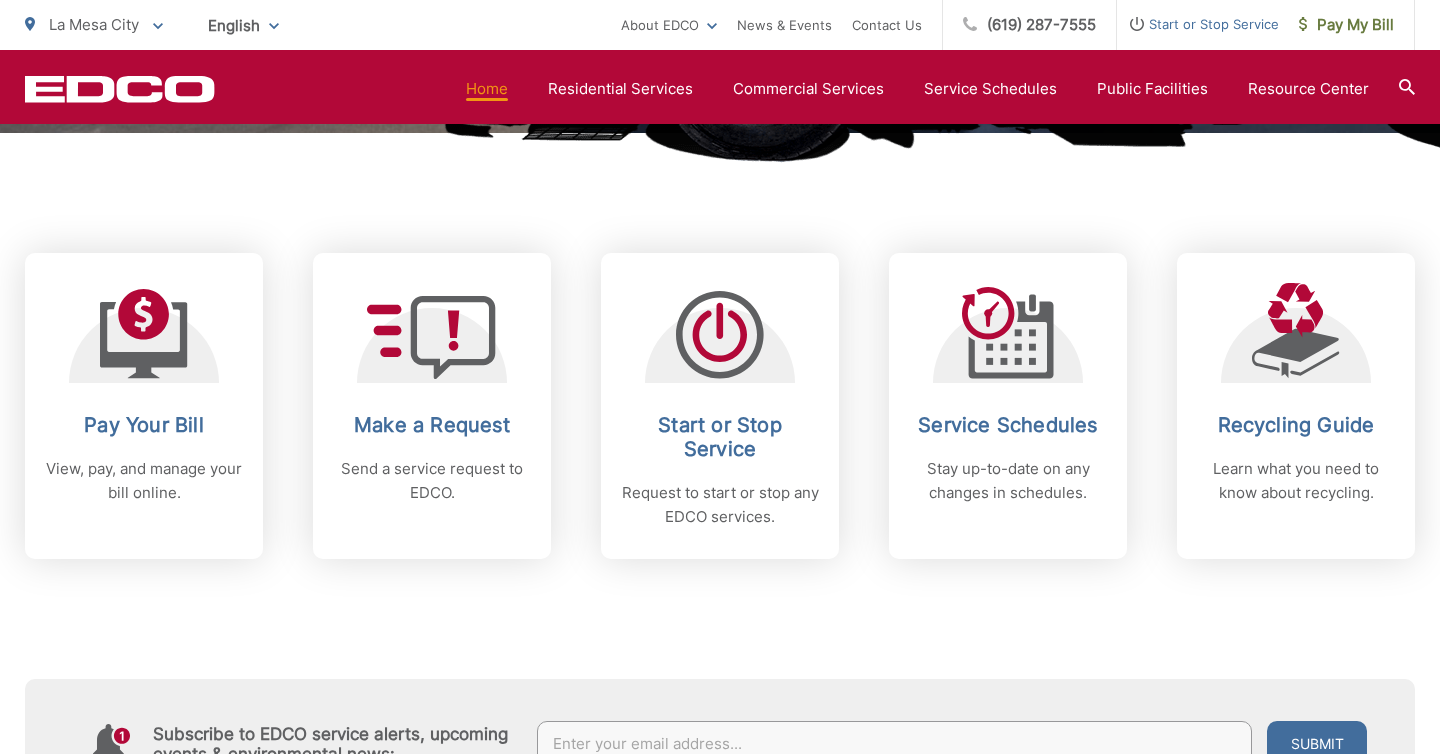 scroll, scrollTop: 807, scrollLeft: 0, axis: vertical 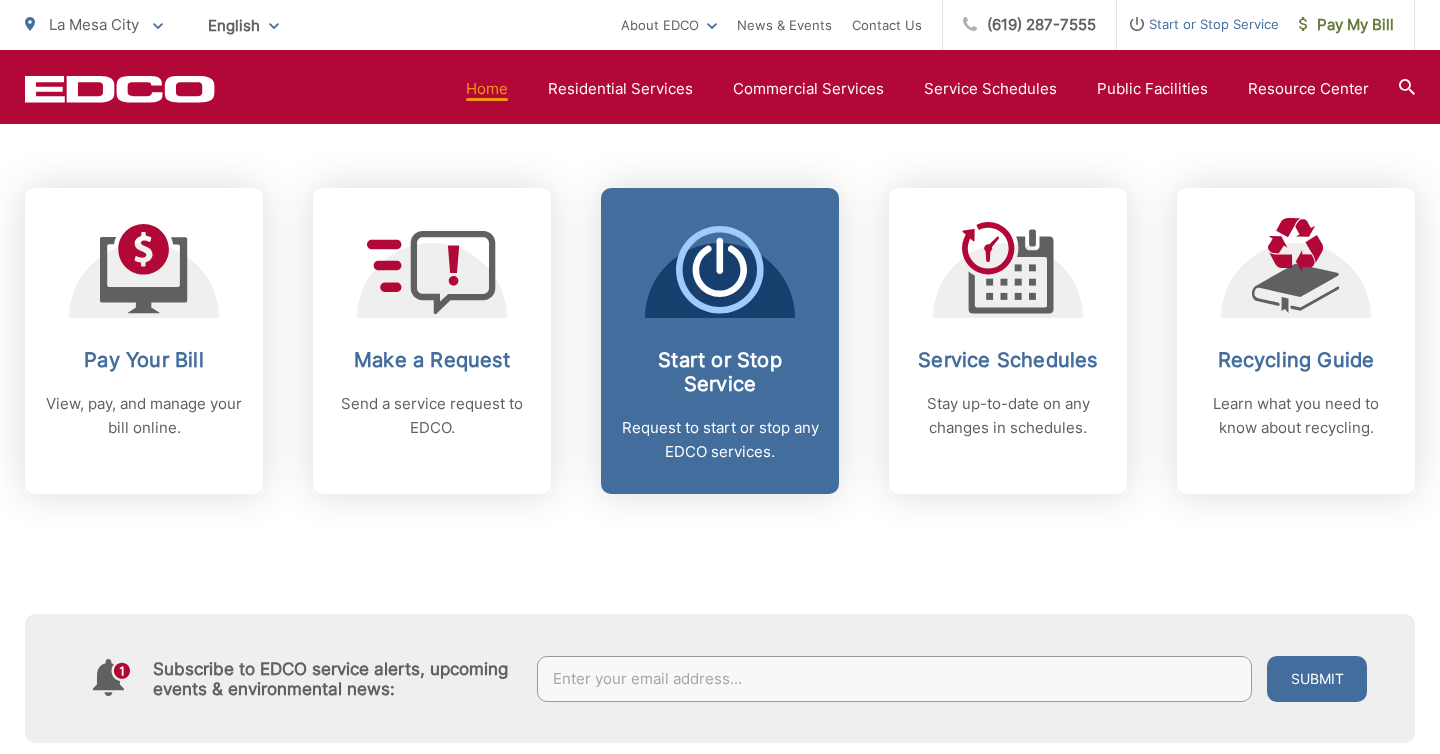 click on "Start or Stop Service
Request to start or stop any EDCO services." at bounding box center (720, 406) 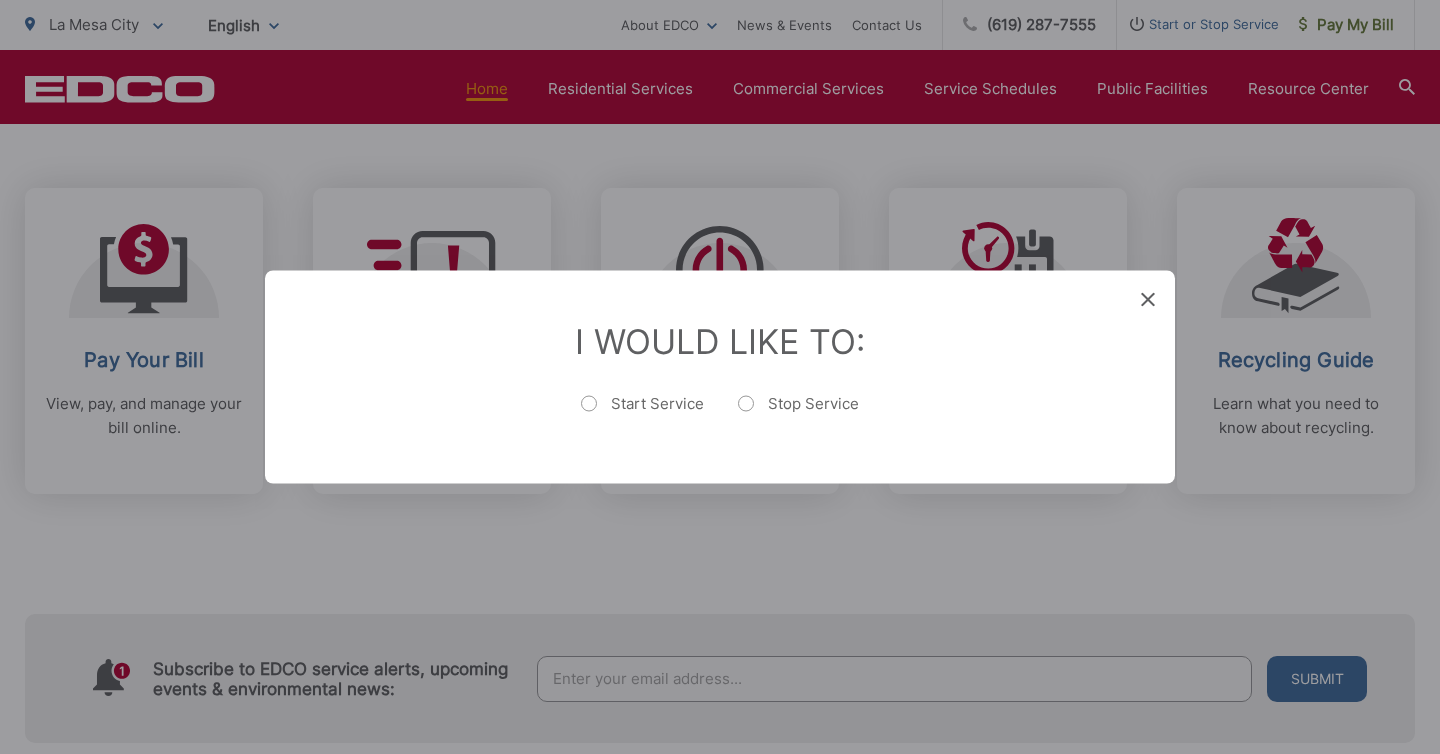 click on "Start Service" at bounding box center [642, 414] 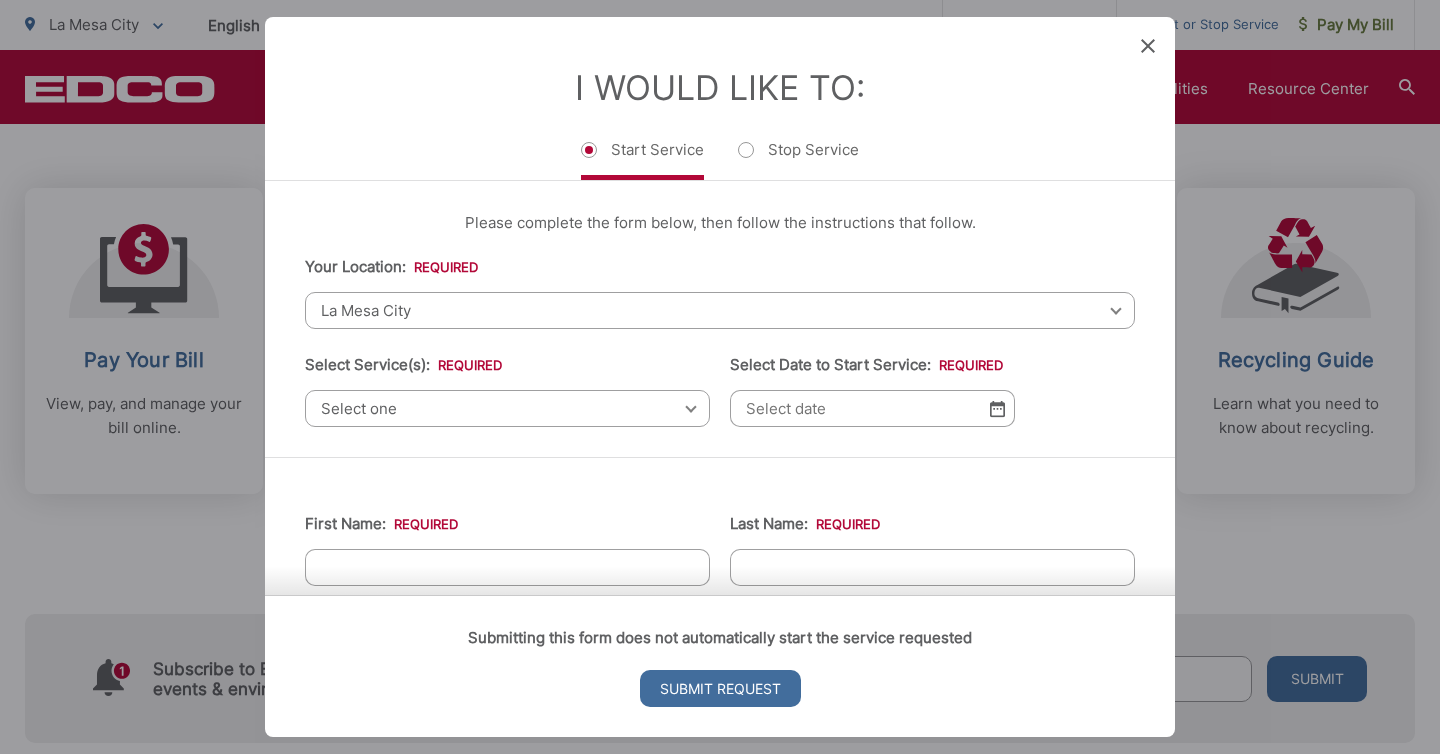 click on "Select one" at bounding box center (507, 408) 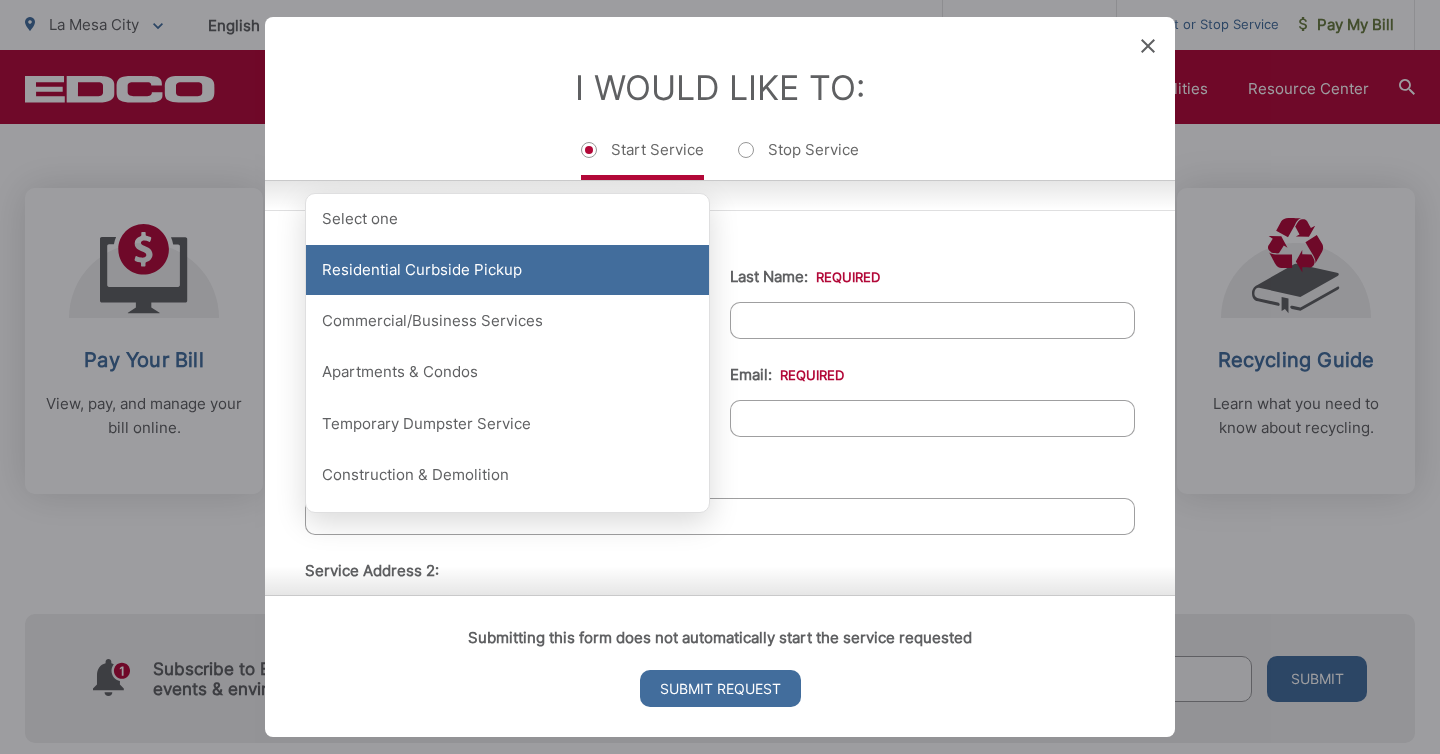 scroll, scrollTop: 248, scrollLeft: 0, axis: vertical 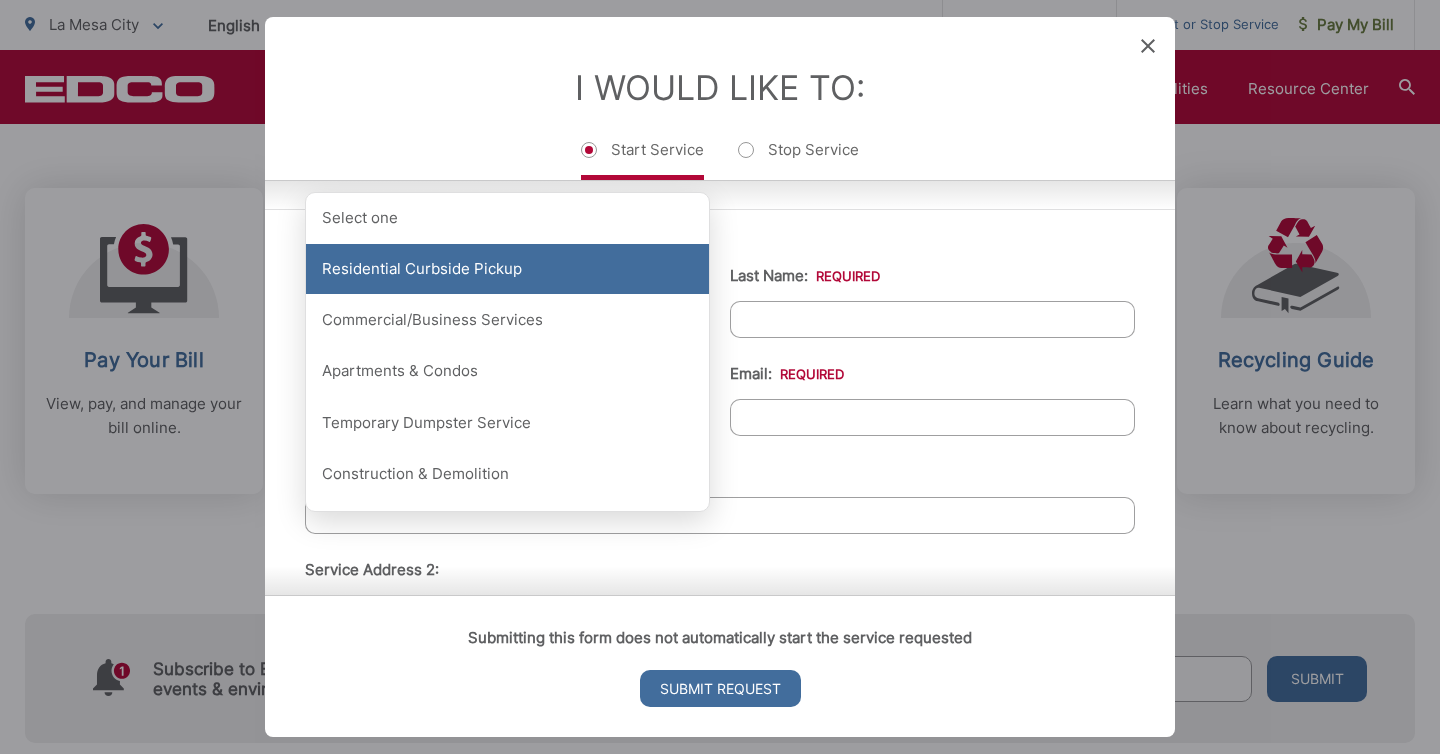 click on "Residential Curbside Pickup" at bounding box center (507, 269) 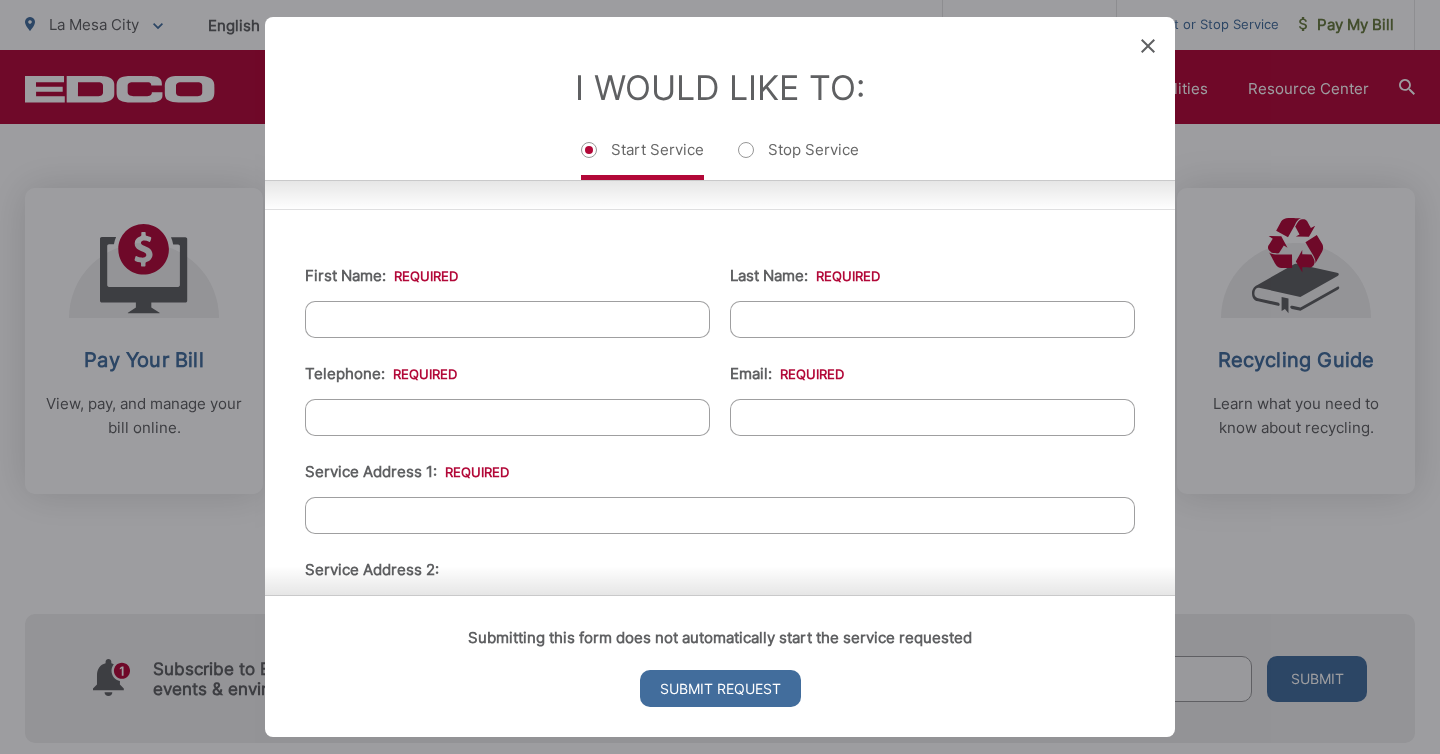 click on "Last Name: *" at bounding box center [932, 319] 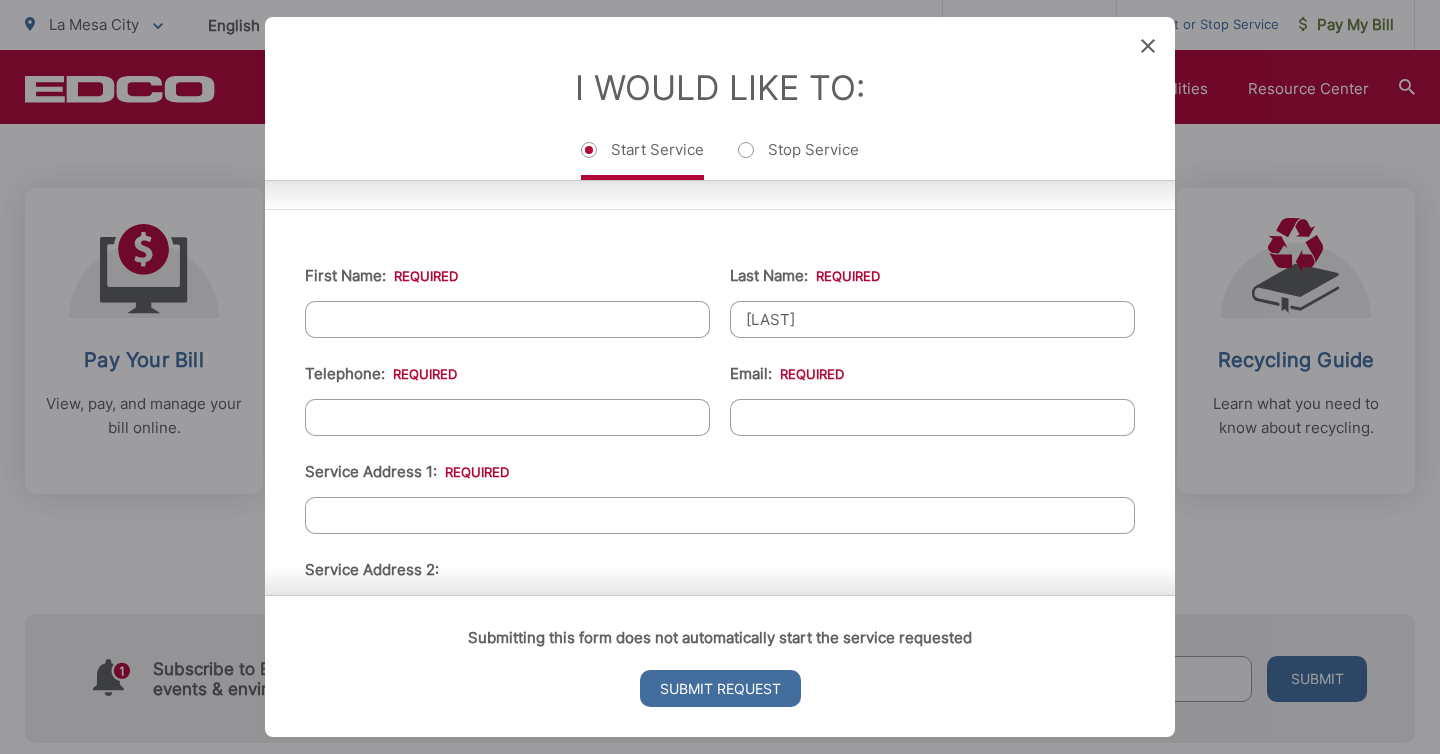 type on "[FIRST]" 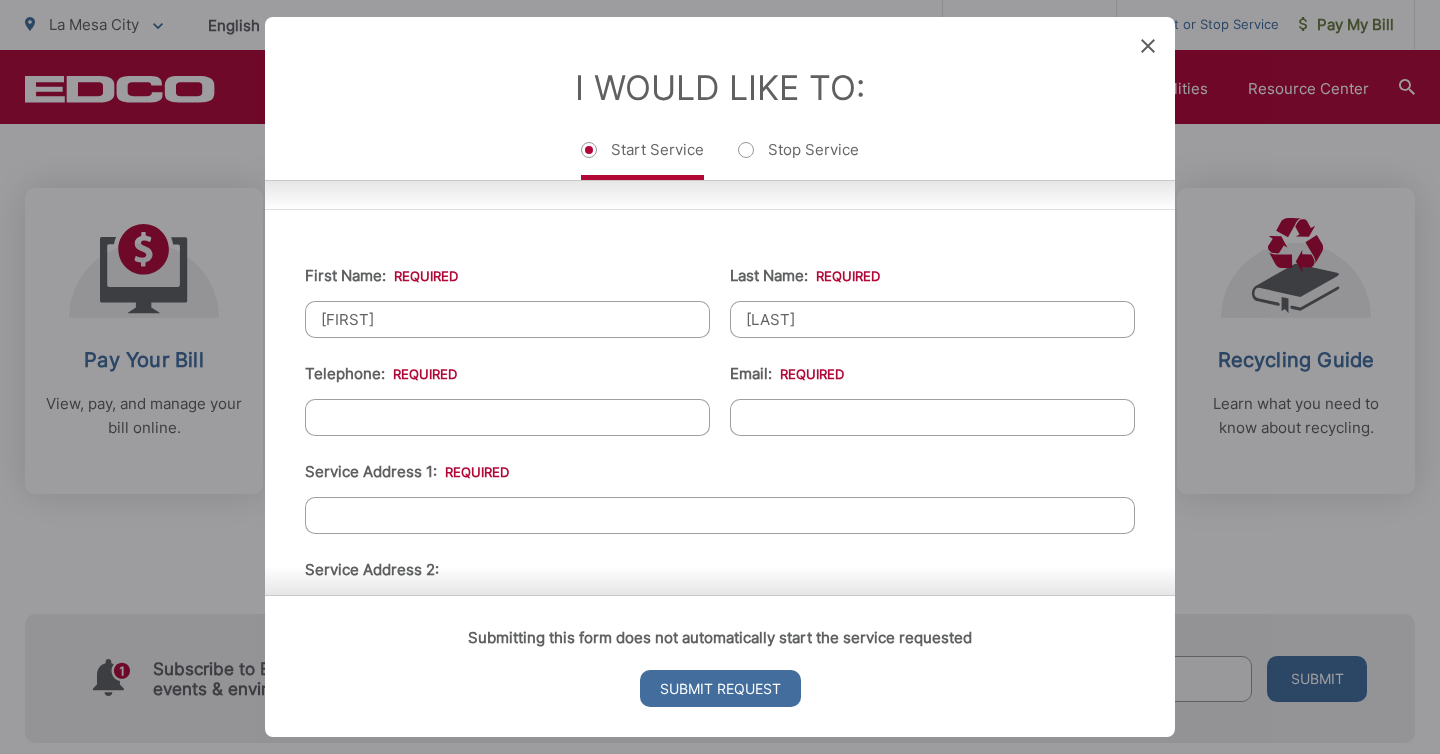 type on "[PHONE]" 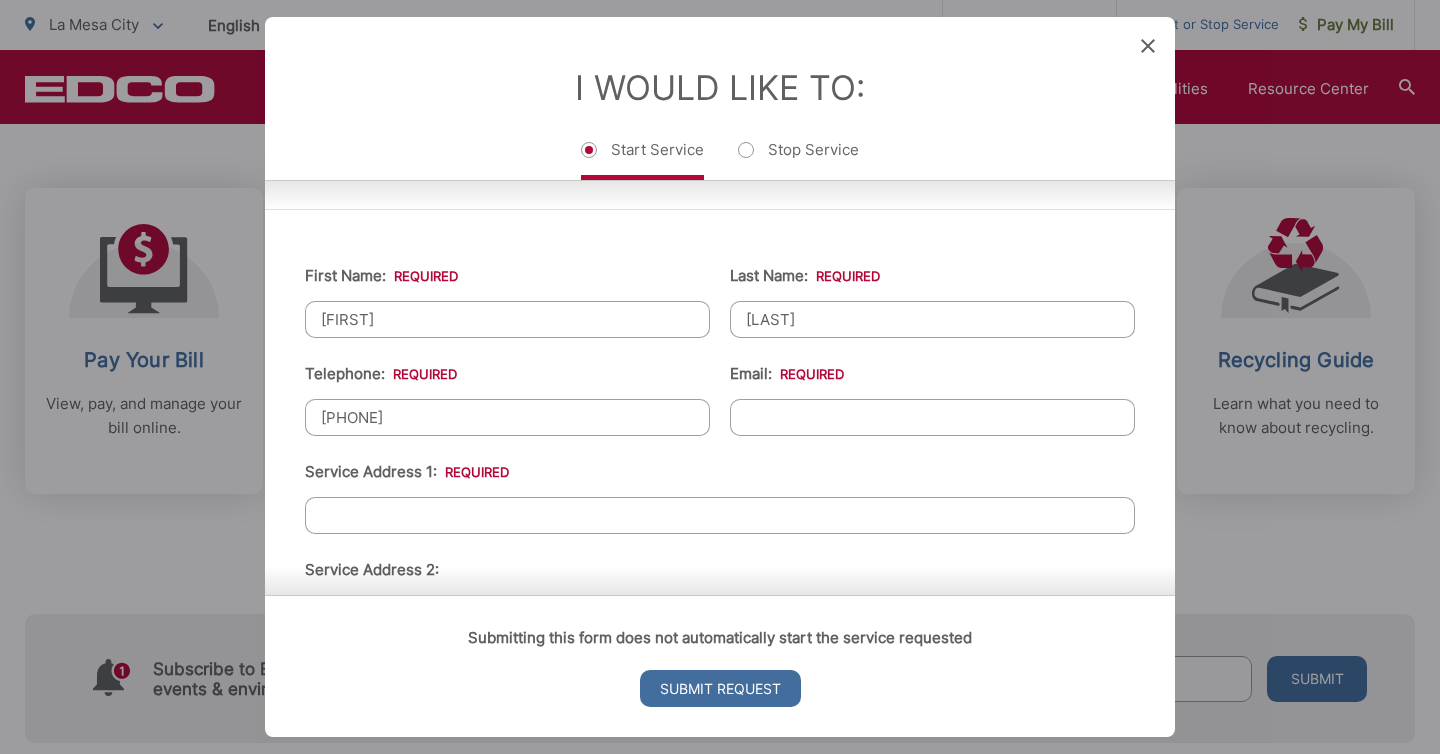 type on "[EMAIL]" 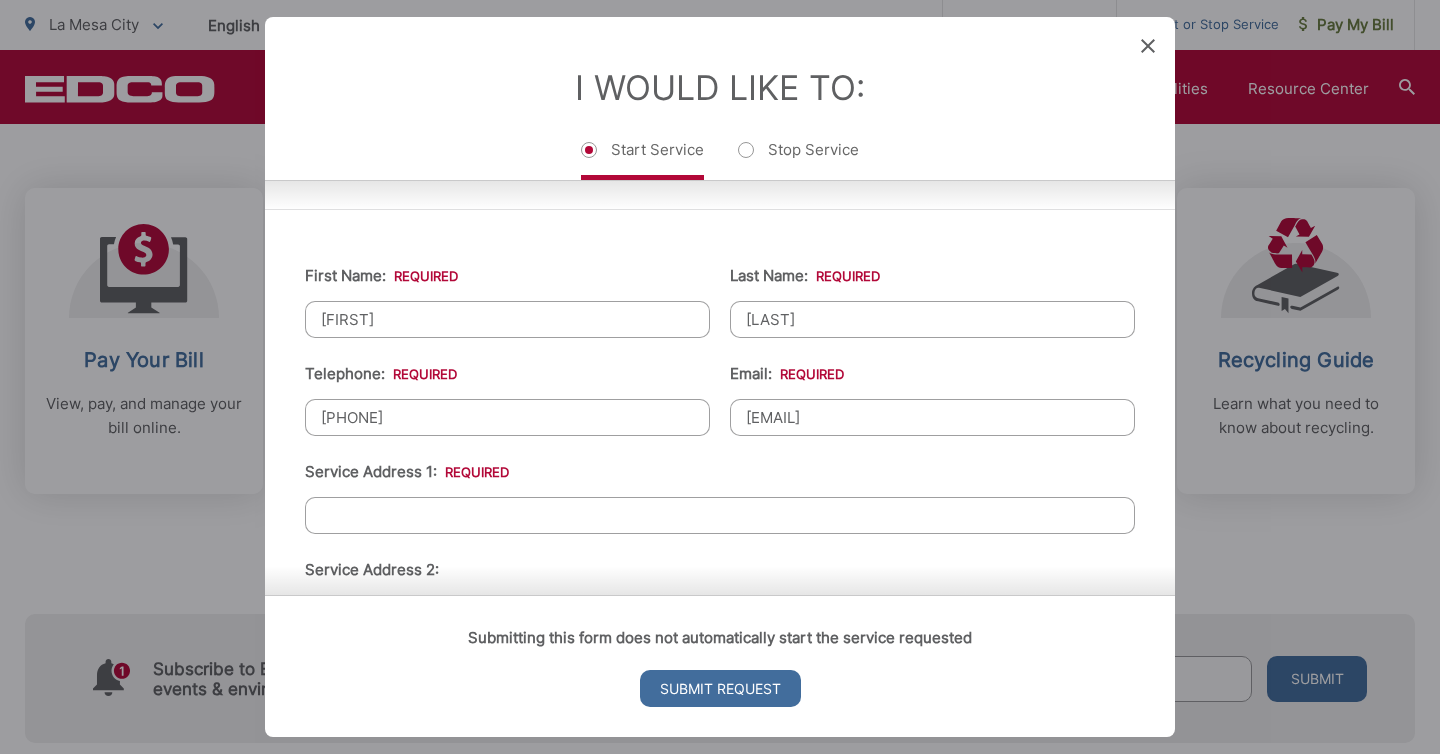 type on "[NUMBER] [STREET] [STATE]" 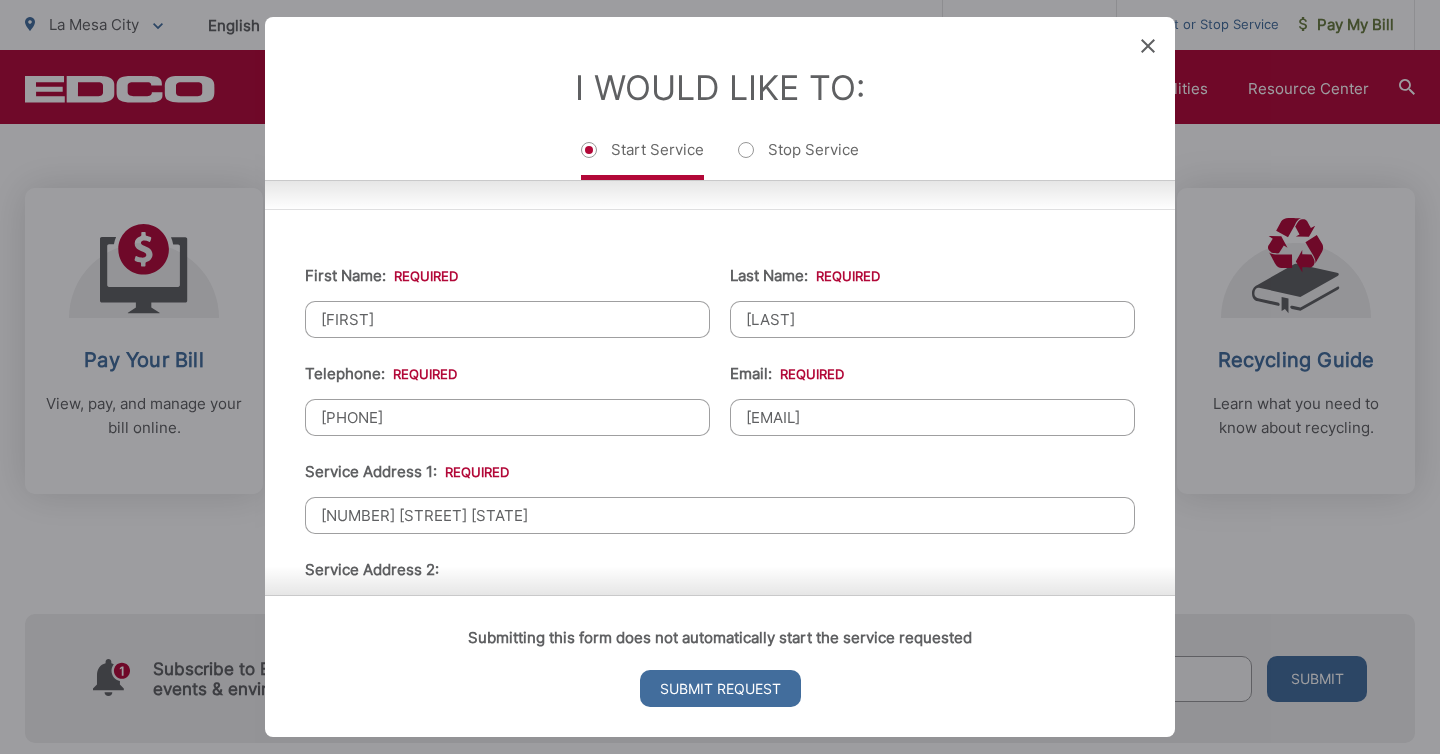 type on "[ZIP]" 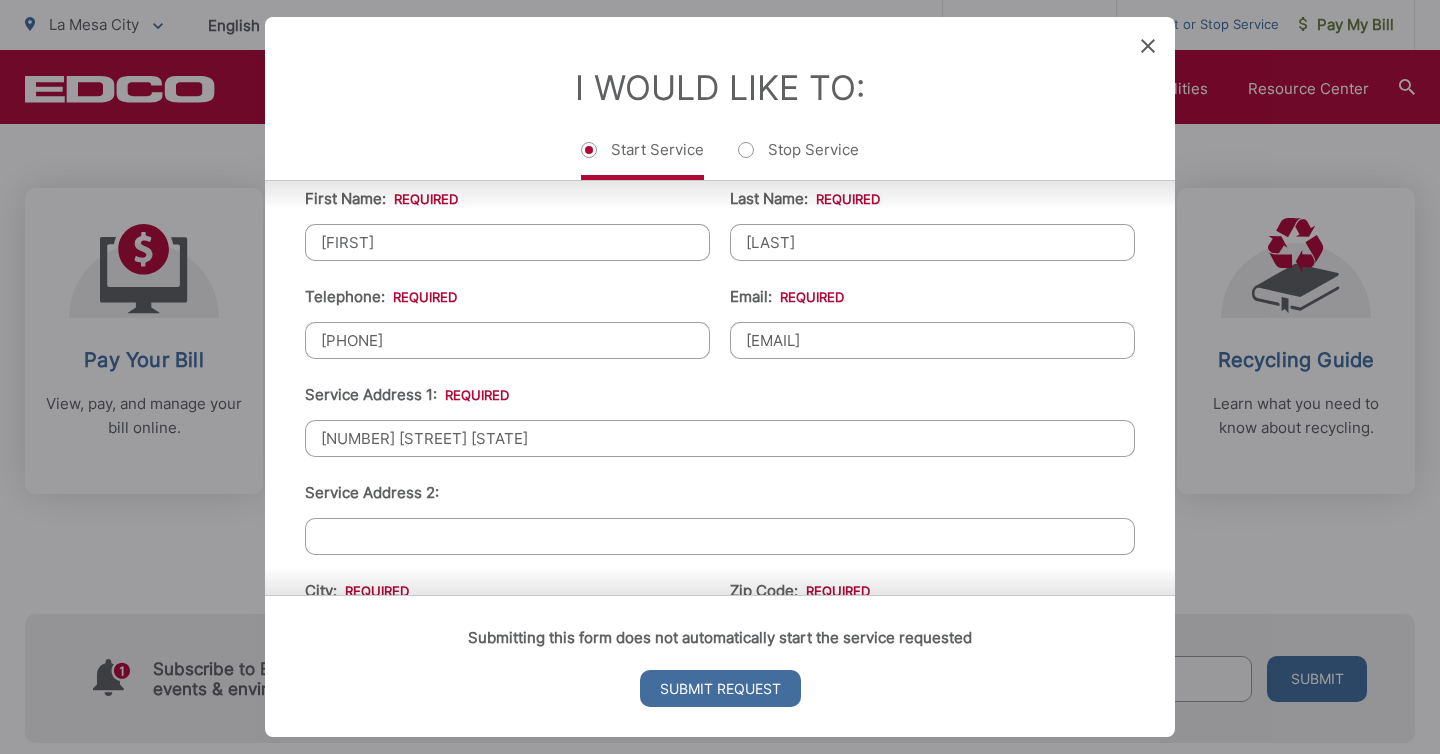 scroll, scrollTop: 340, scrollLeft: 0, axis: vertical 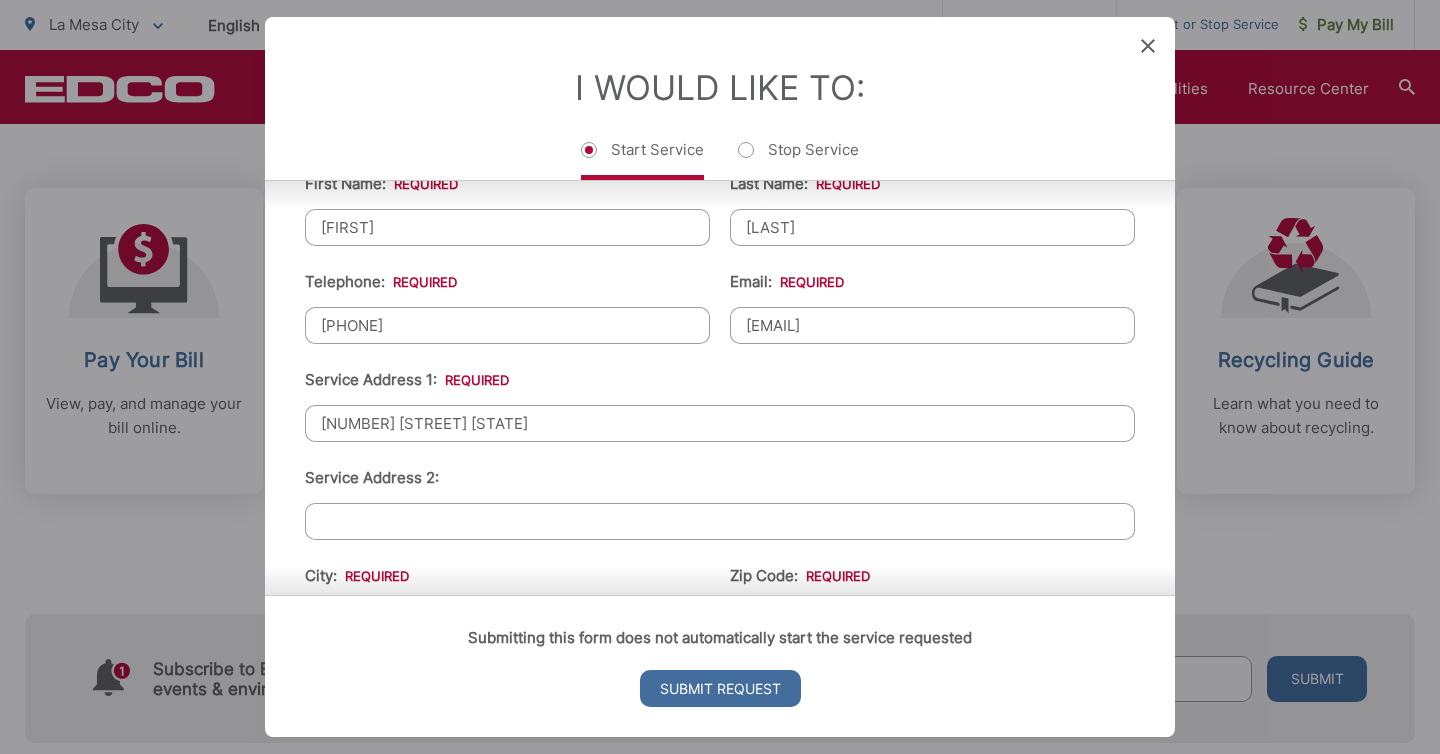 click on "[NUMBER] [STREET] [STATE]" at bounding box center [720, 423] 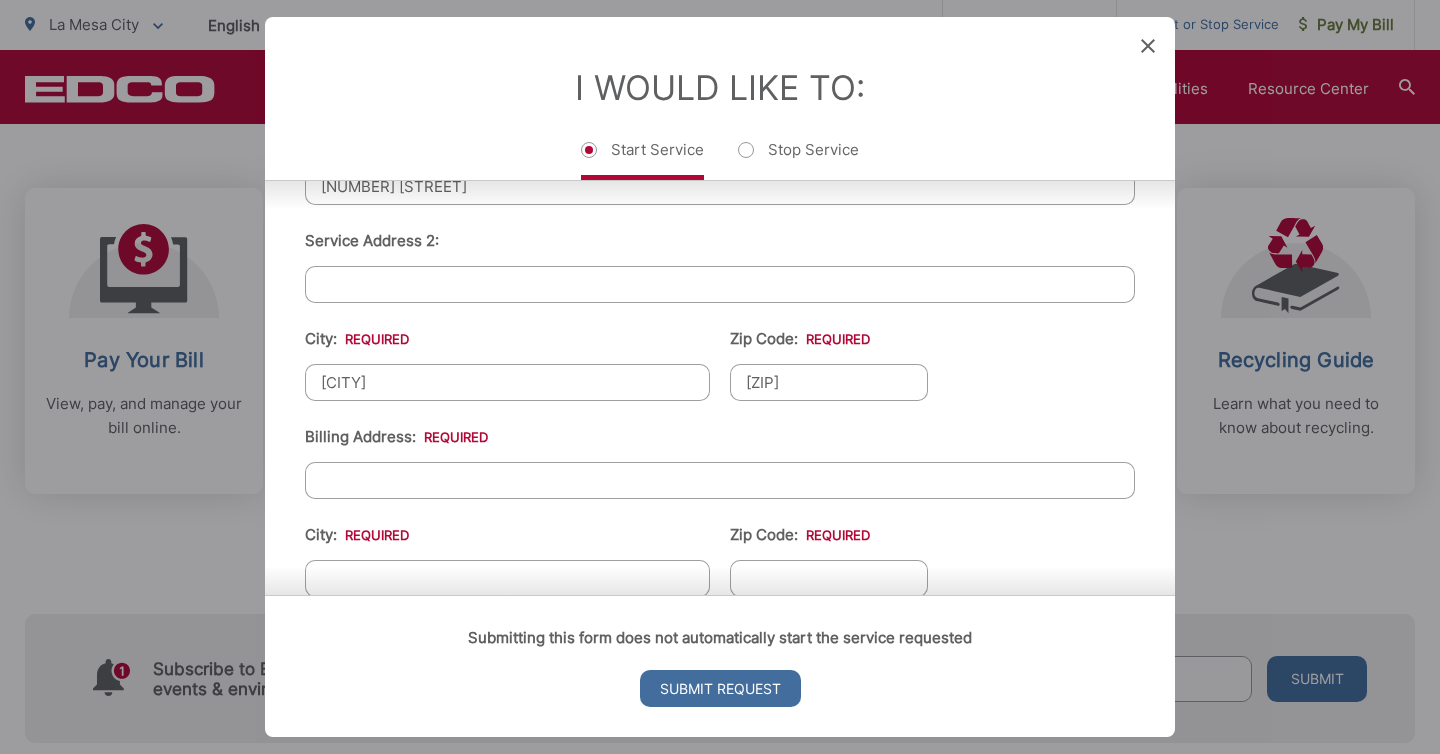 scroll, scrollTop: 578, scrollLeft: 0, axis: vertical 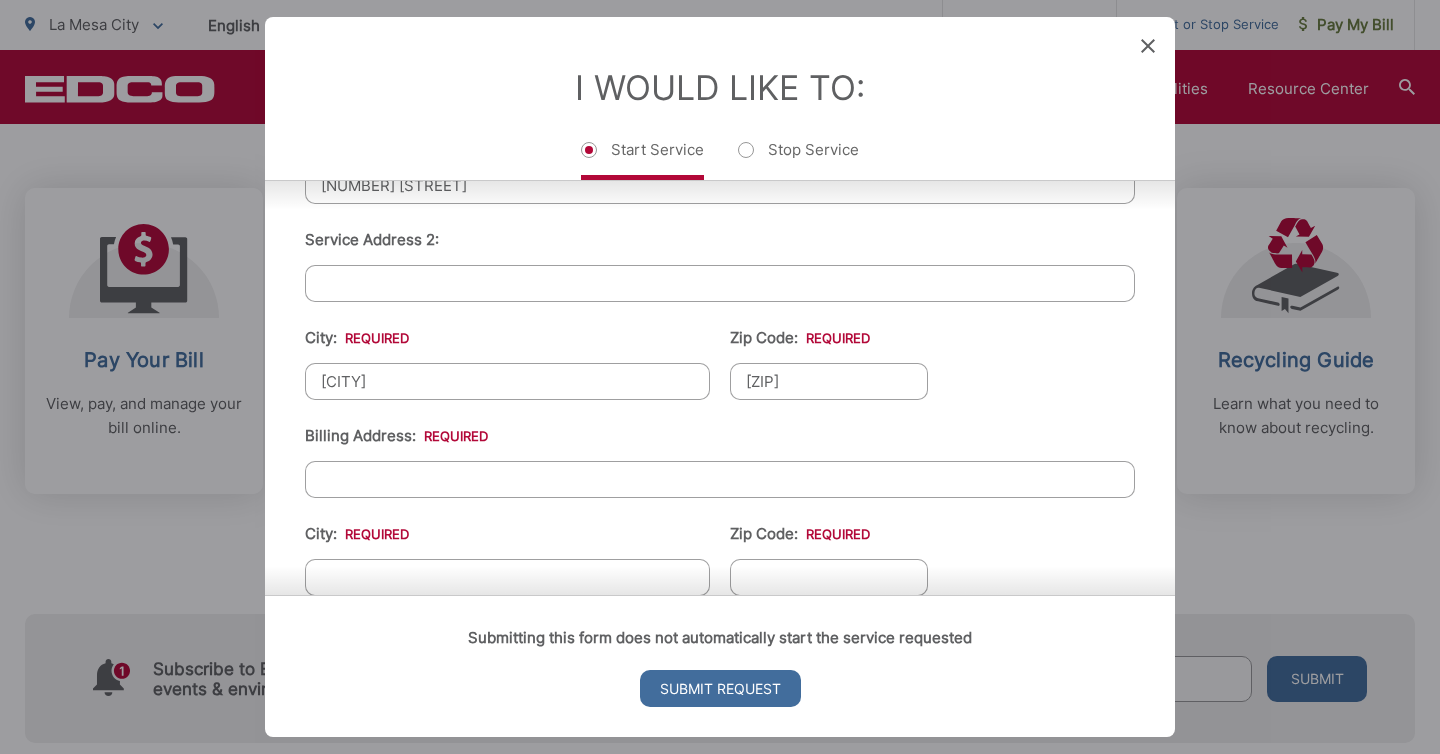 click on "[CITY]" at bounding box center (507, 381) 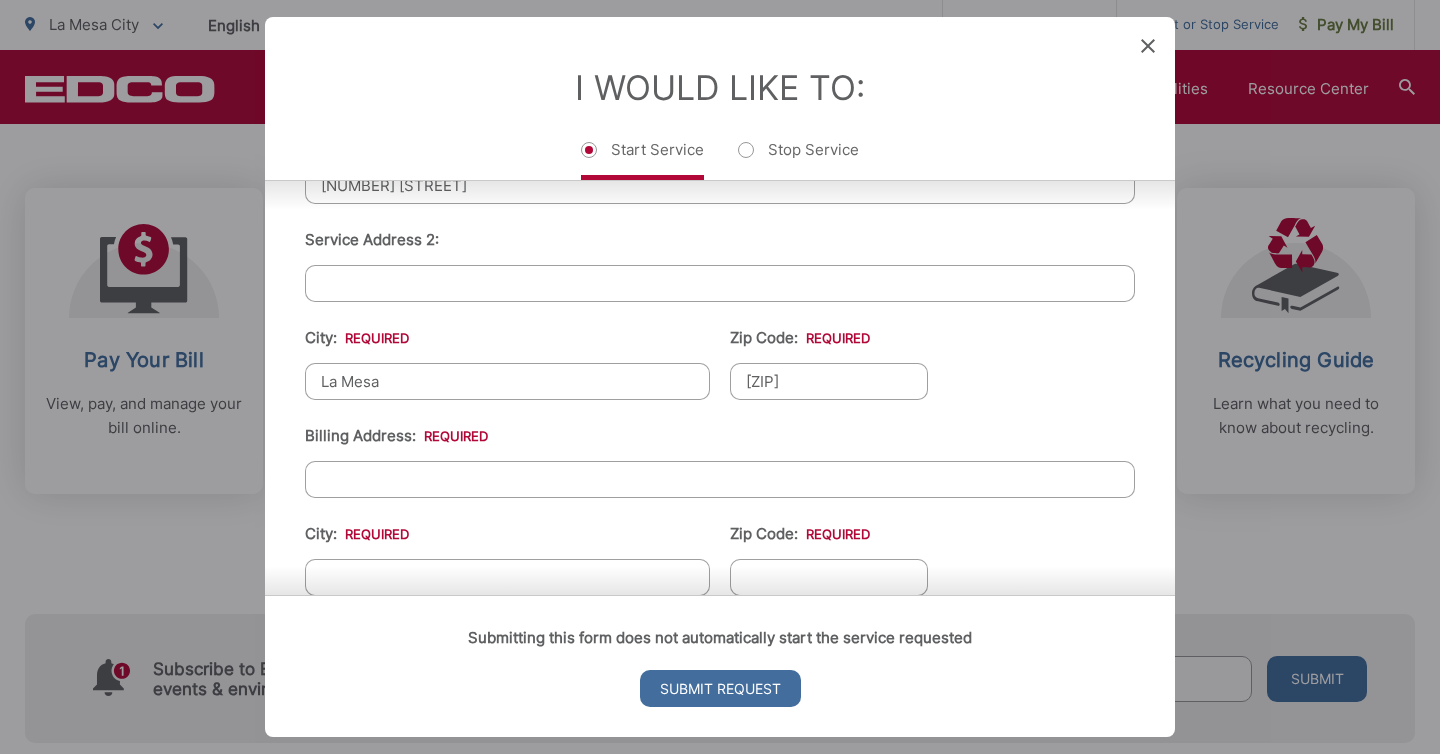 click on "[ZIP]" at bounding box center (829, 381) 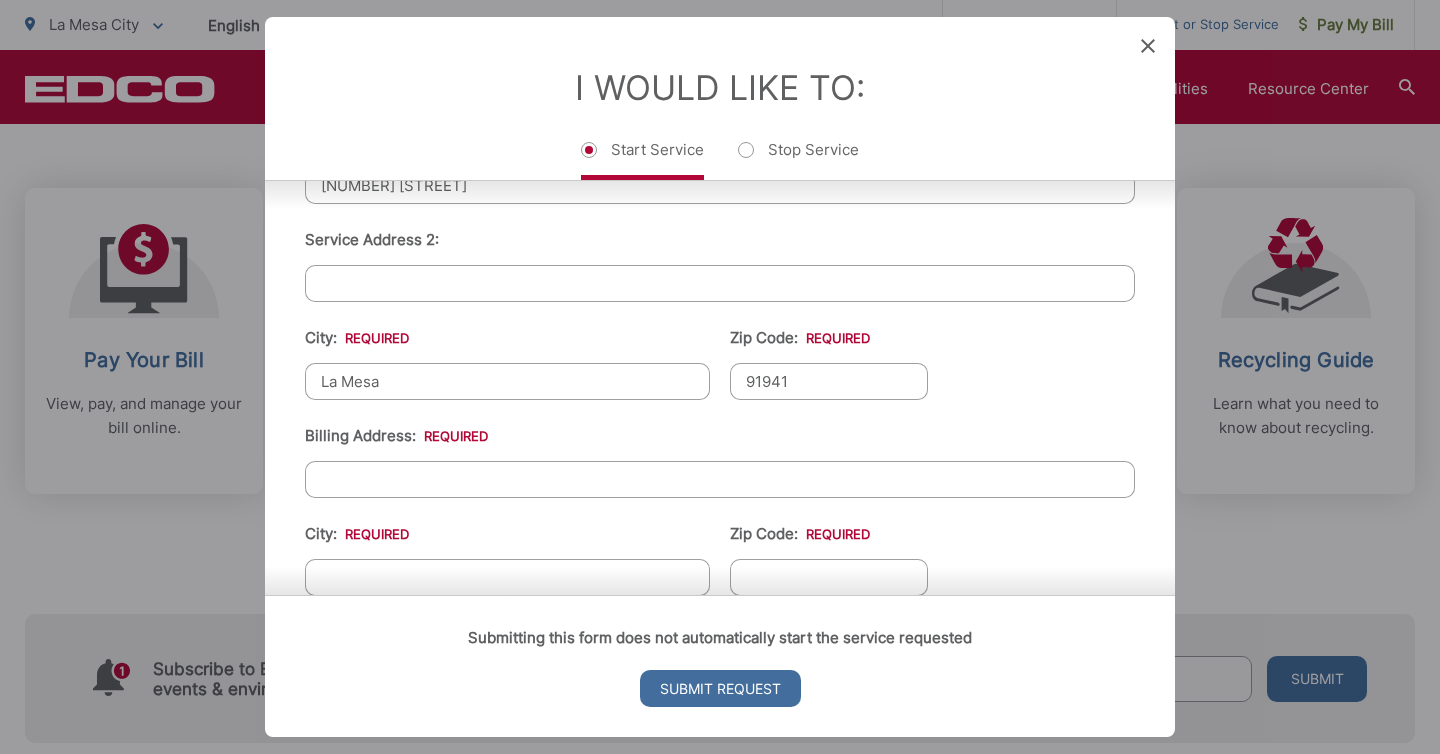 click on "Billing Address: *" at bounding box center (720, 479) 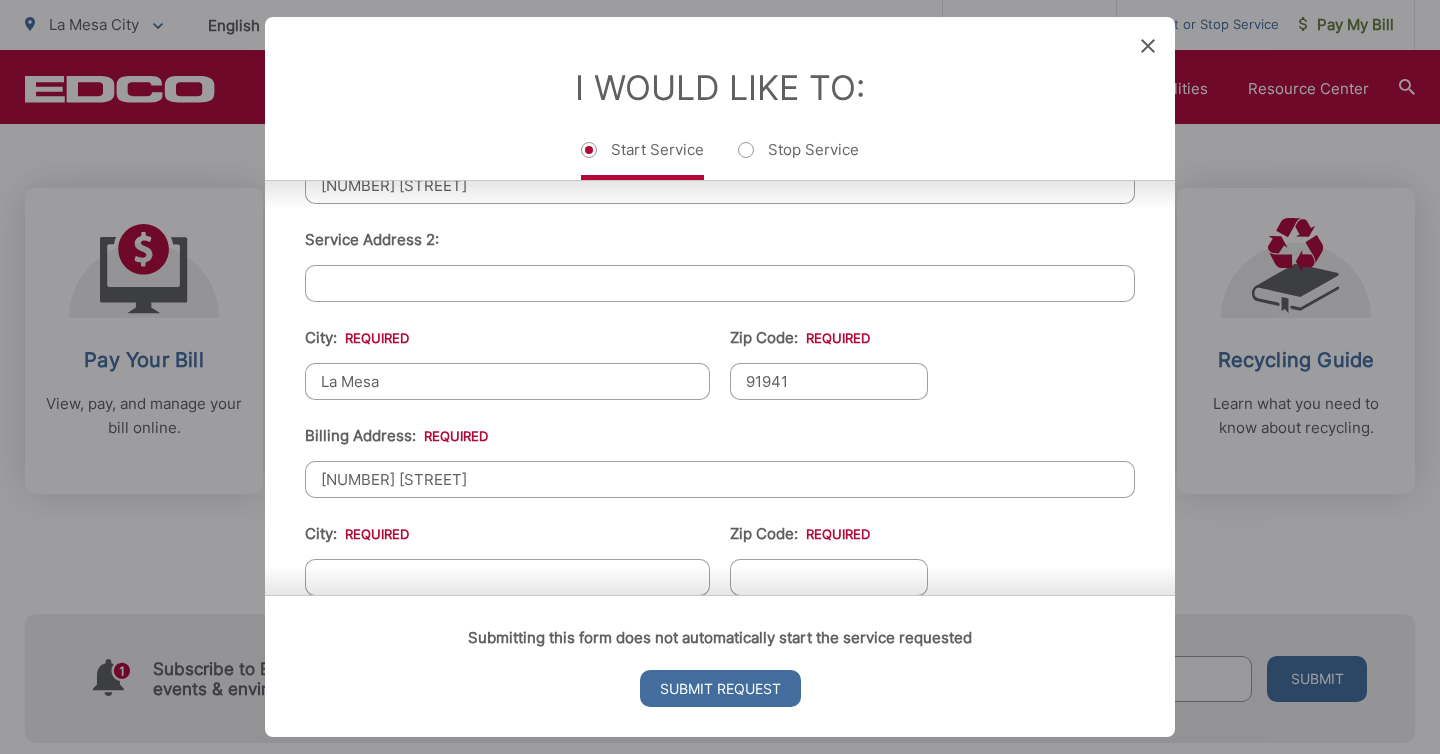 type on "La Mesa" 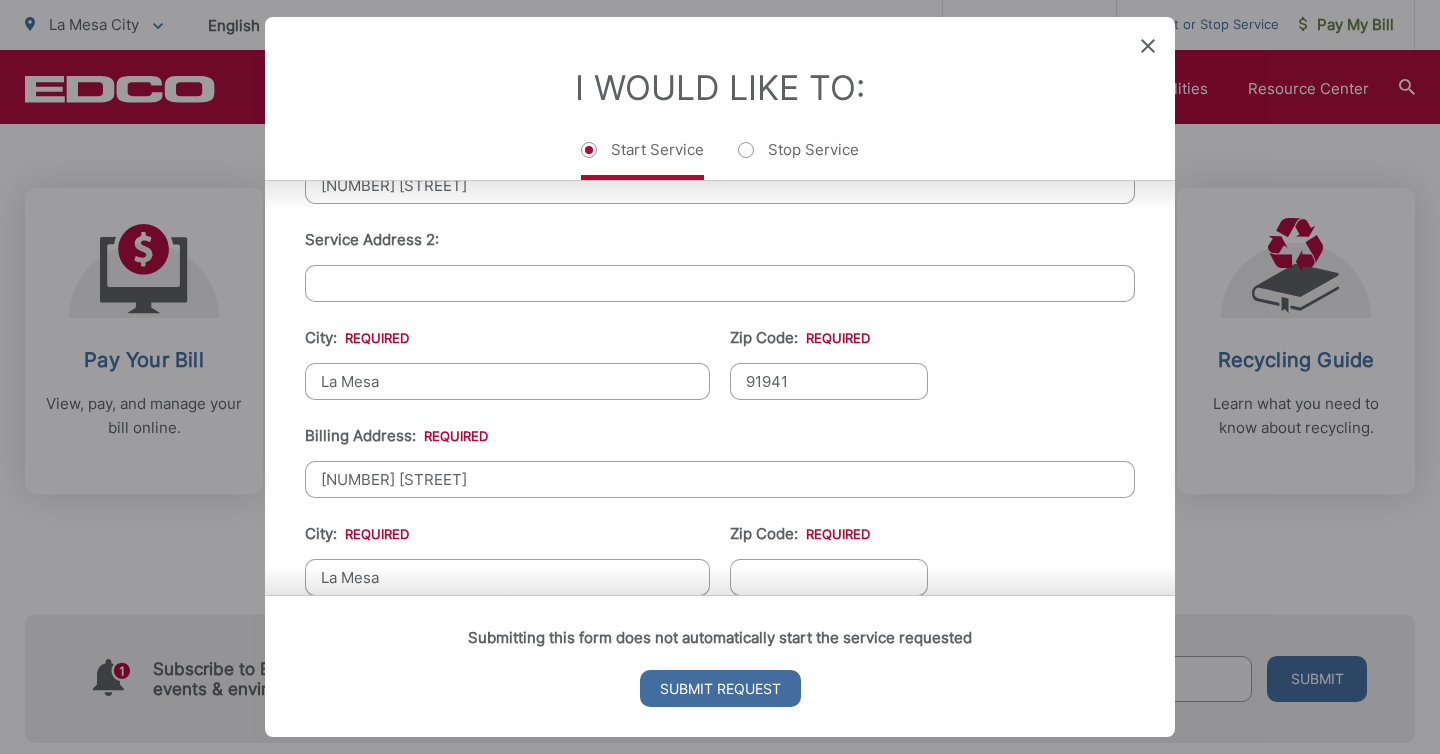 type on "91941" 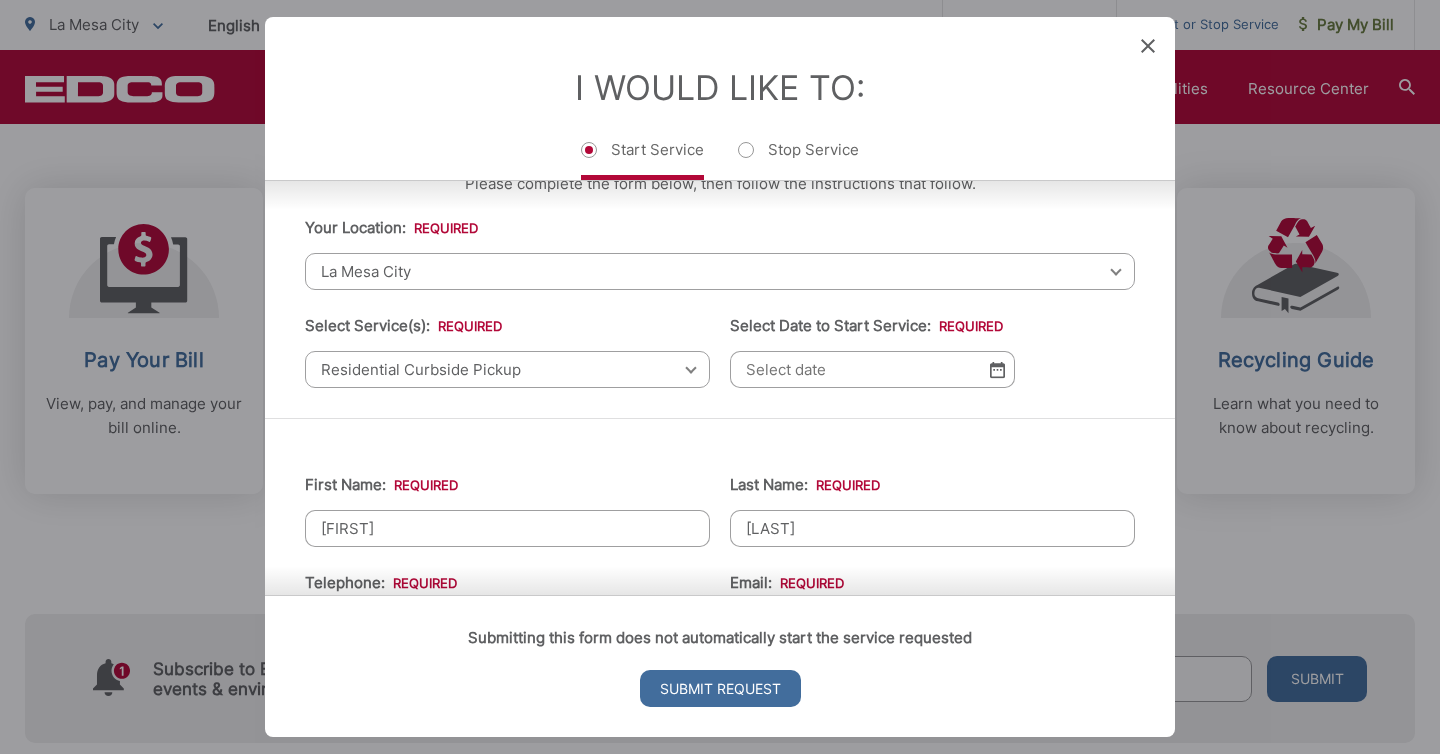scroll, scrollTop: 41, scrollLeft: 0, axis: vertical 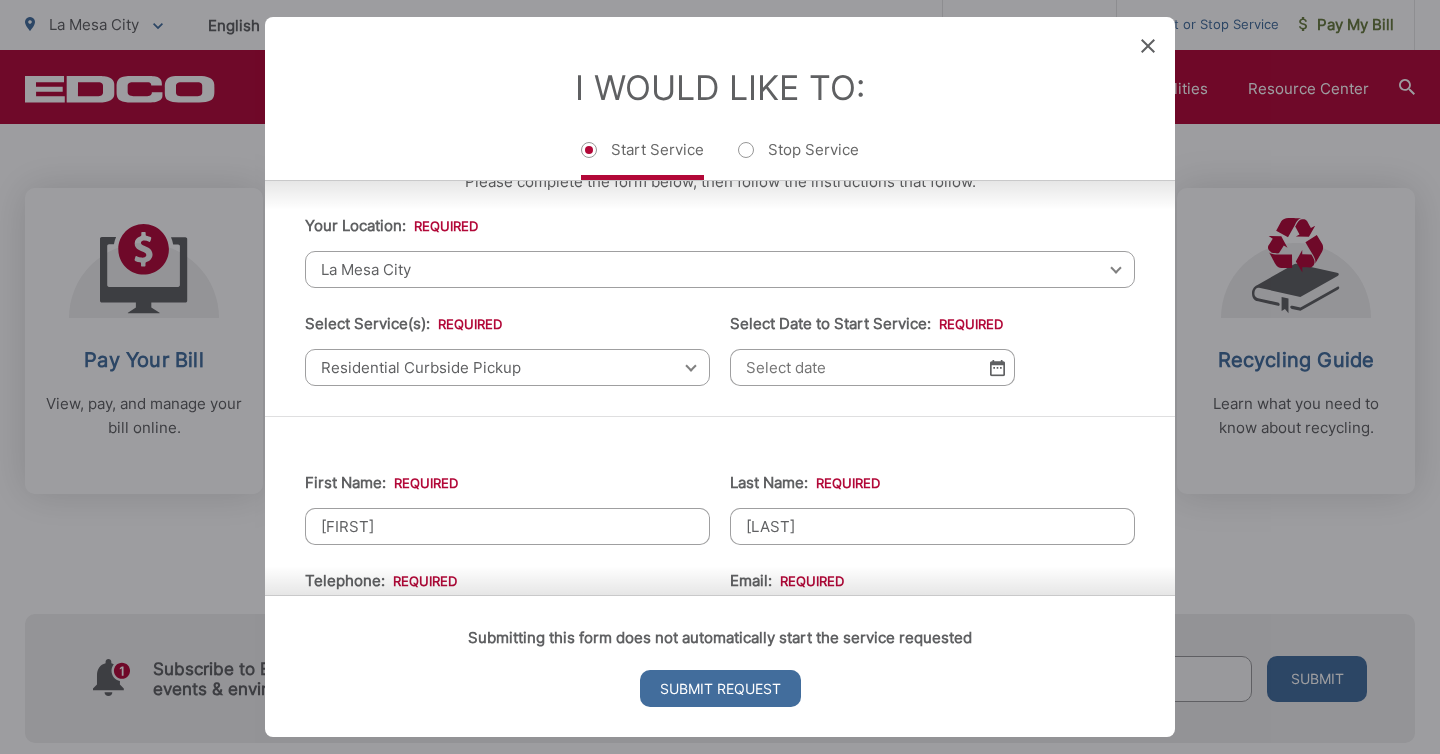 click at bounding box center [997, 367] 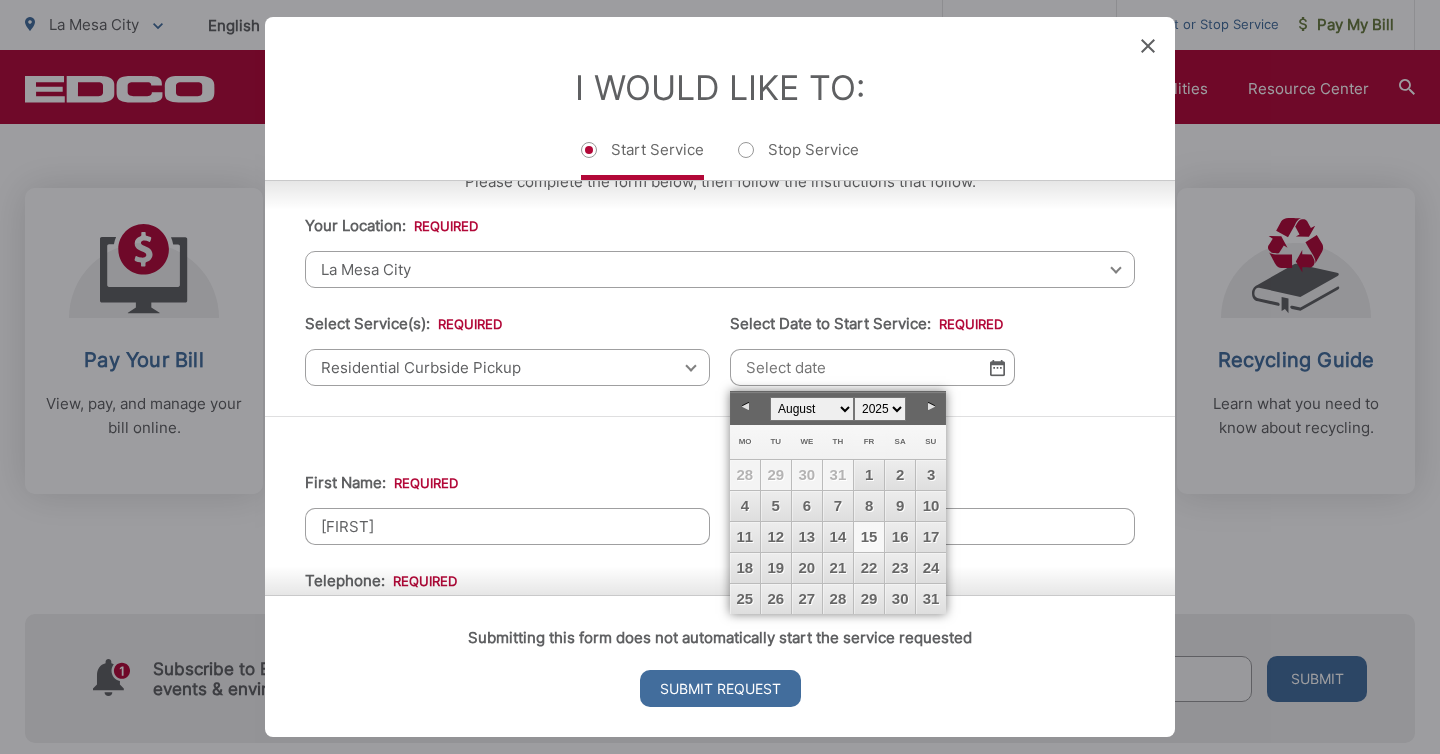 click on "15" at bounding box center (869, 537) 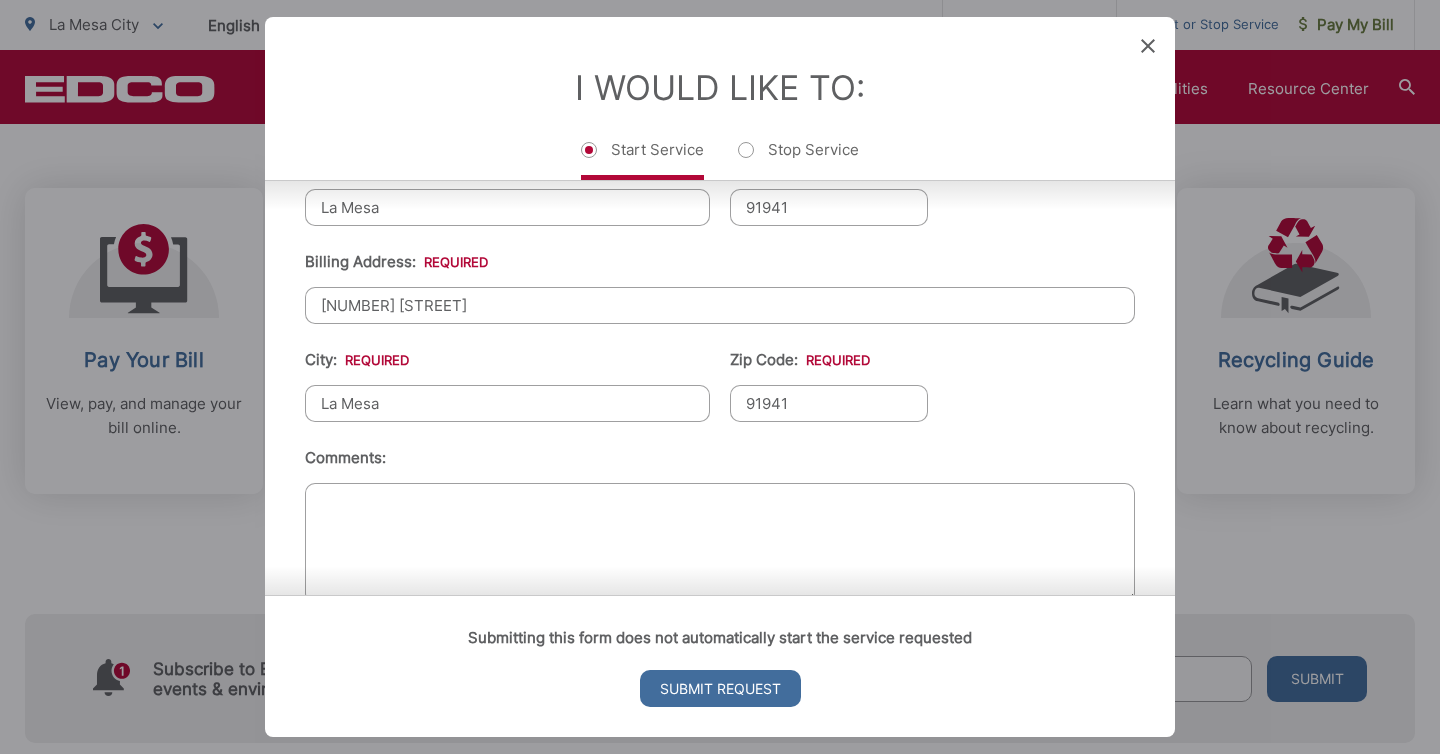scroll, scrollTop: 795, scrollLeft: 0, axis: vertical 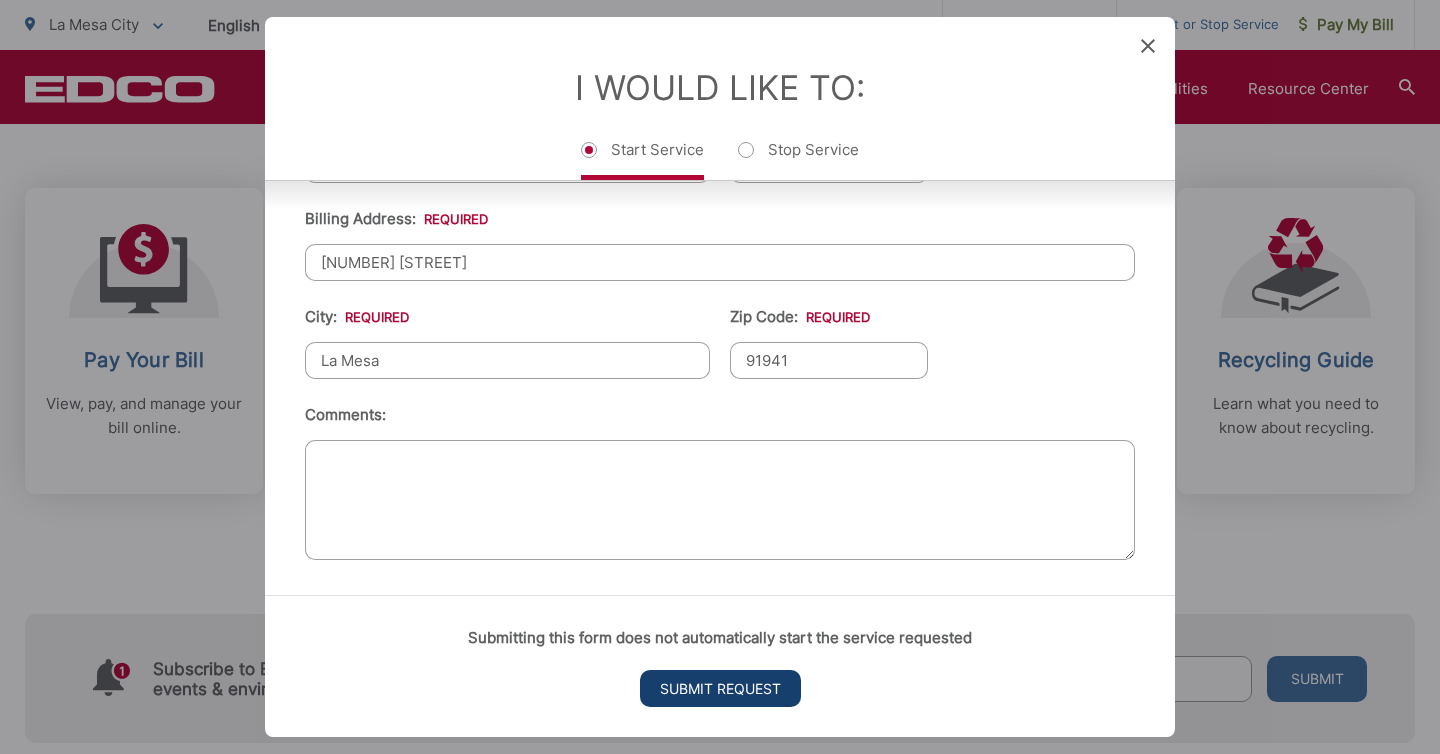 click on "Submit Request" at bounding box center [720, 688] 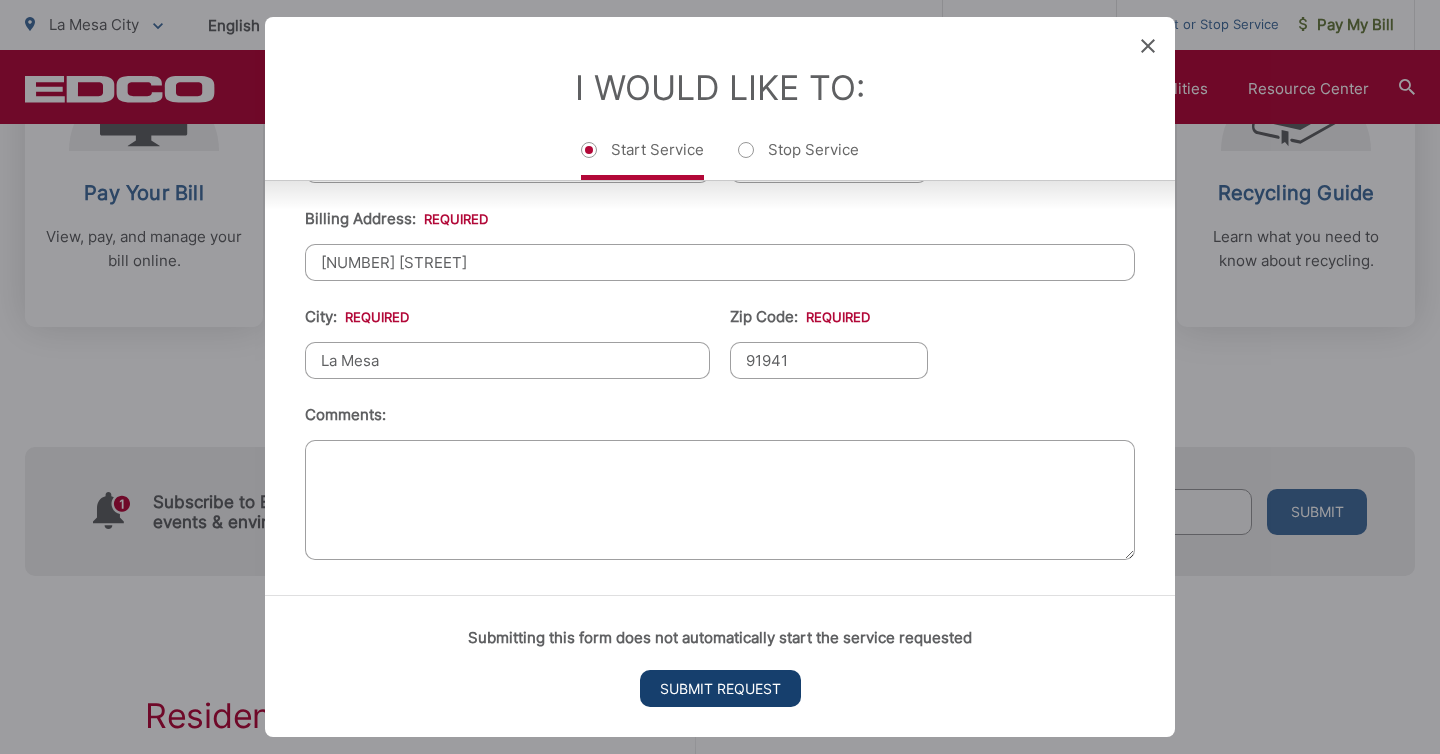 scroll, scrollTop: 0, scrollLeft: 0, axis: both 